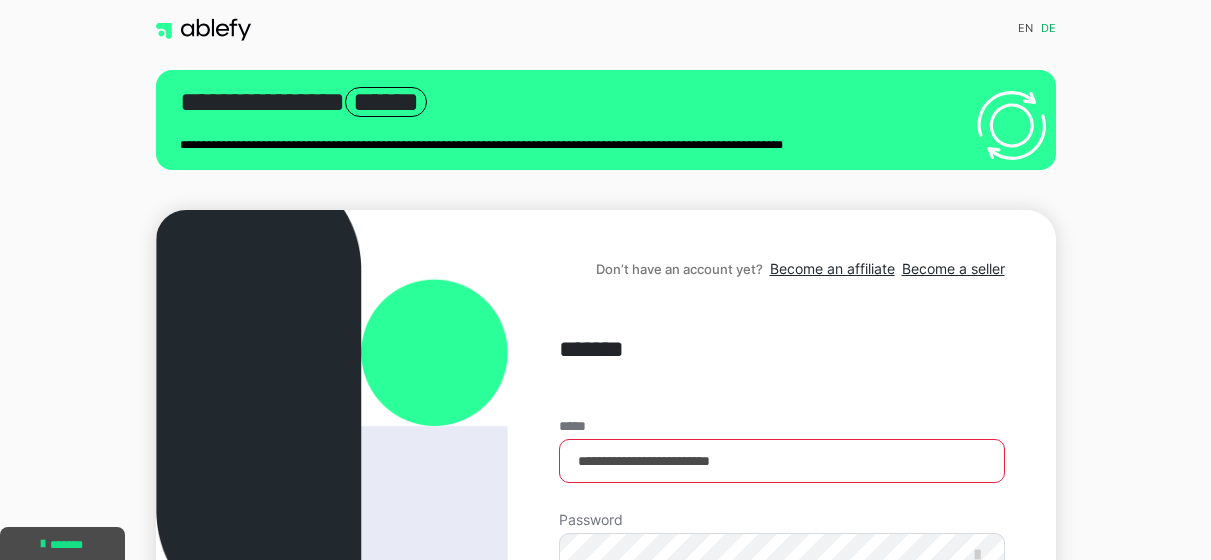 scroll, scrollTop: 300, scrollLeft: 0, axis: vertical 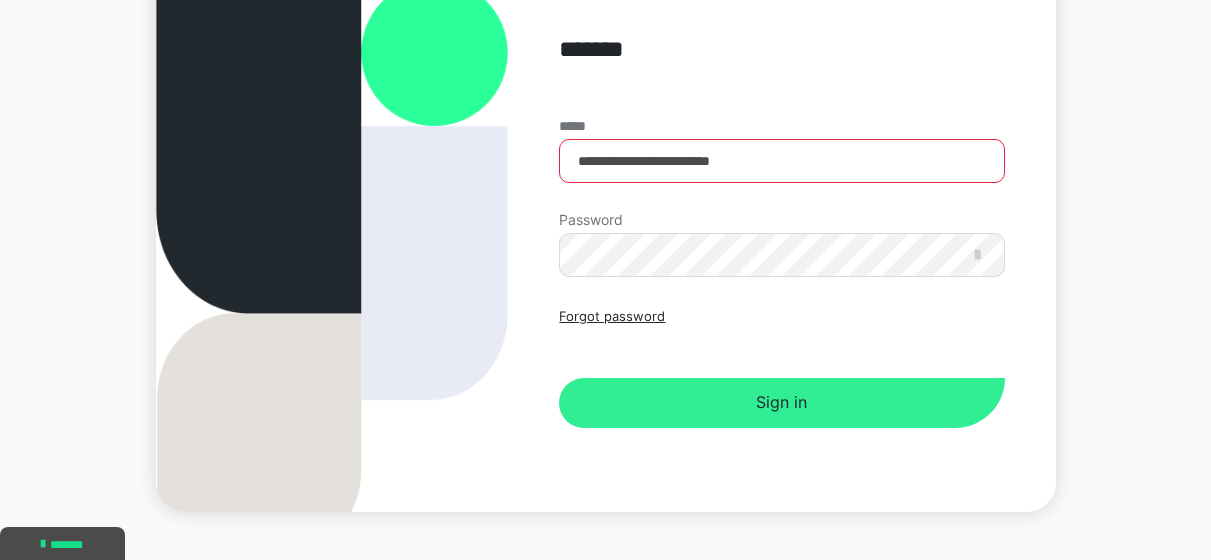 click on "Sign in" at bounding box center (781, 403) 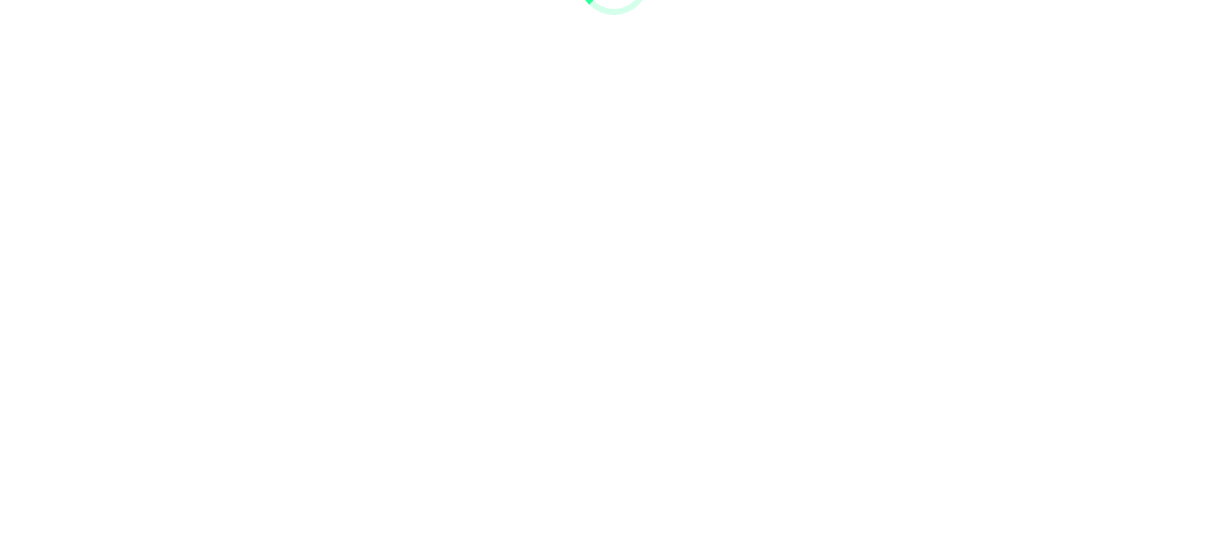 scroll, scrollTop: 0, scrollLeft: 0, axis: both 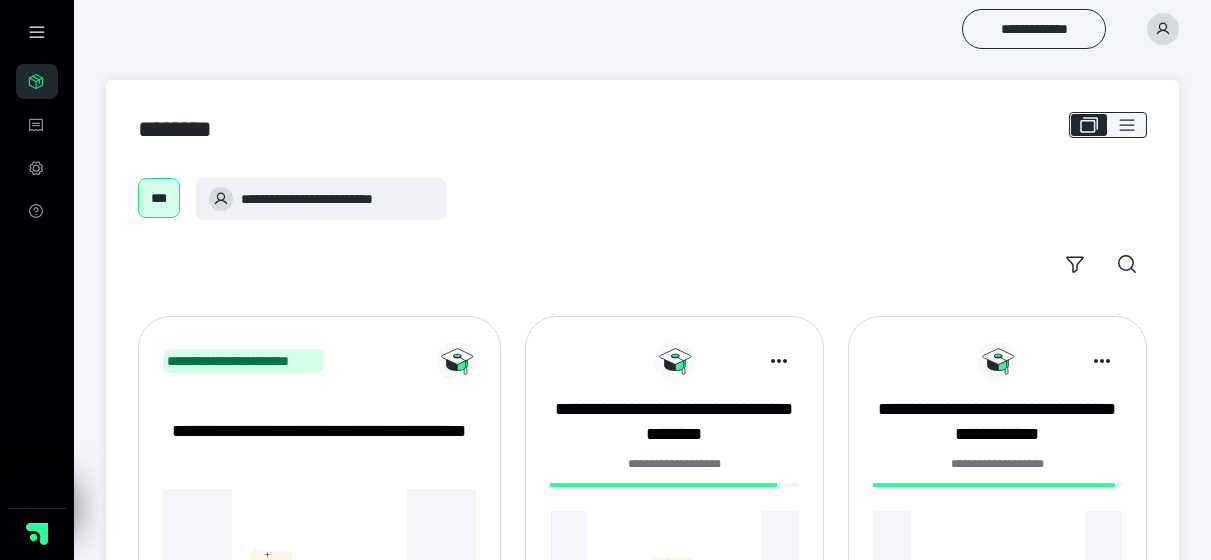 click on "**********" at bounding box center [674, 541] 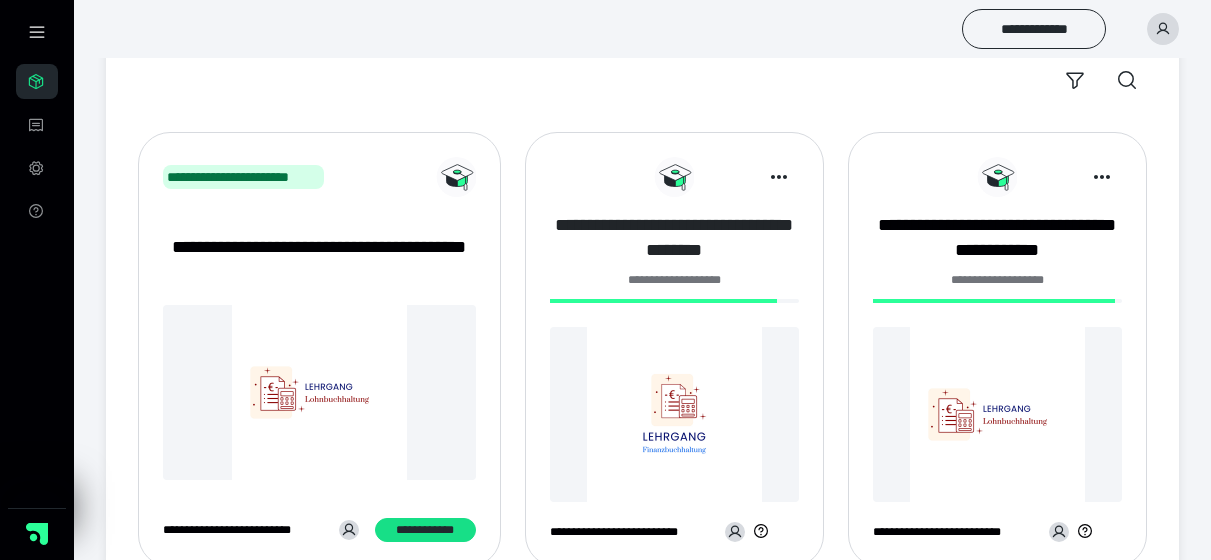 scroll, scrollTop: 200, scrollLeft: 0, axis: vertical 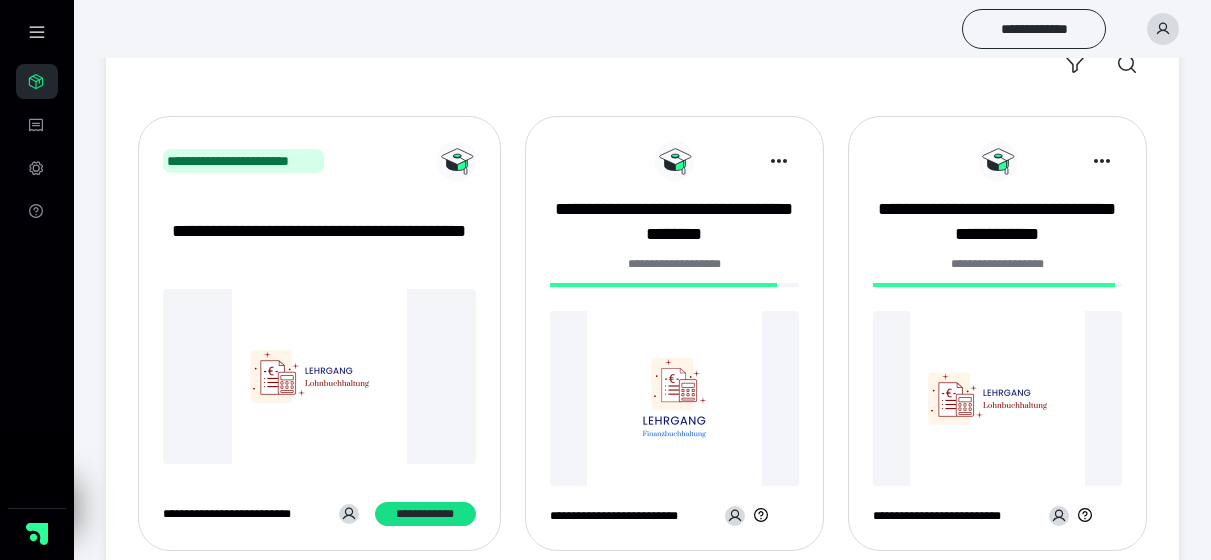 click on "**********" at bounding box center (674, 341) 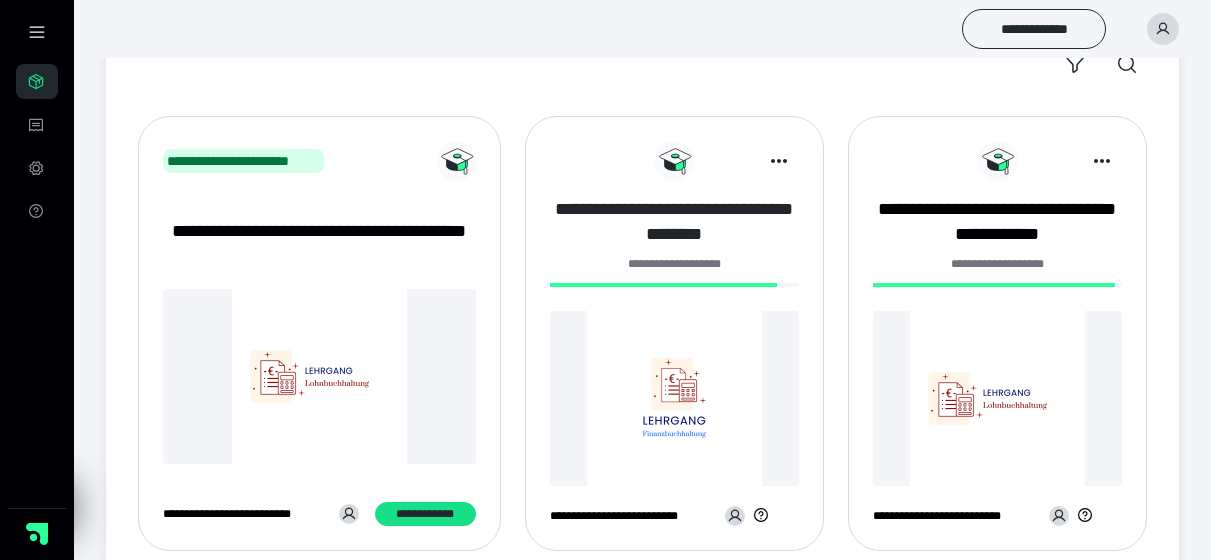 click on "**********" at bounding box center [674, 222] 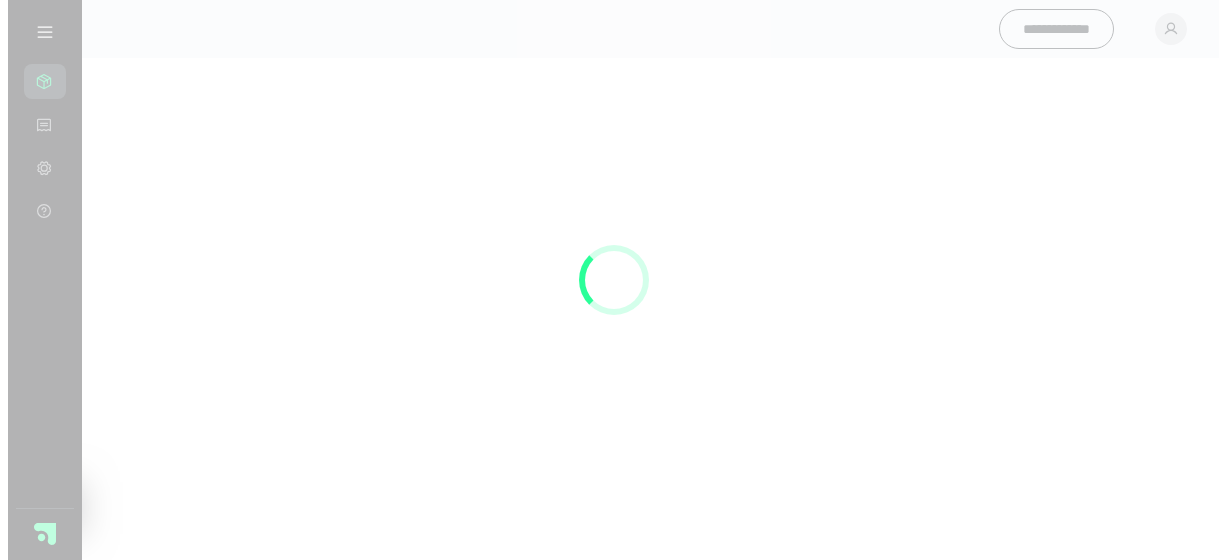 scroll, scrollTop: 0, scrollLeft: 0, axis: both 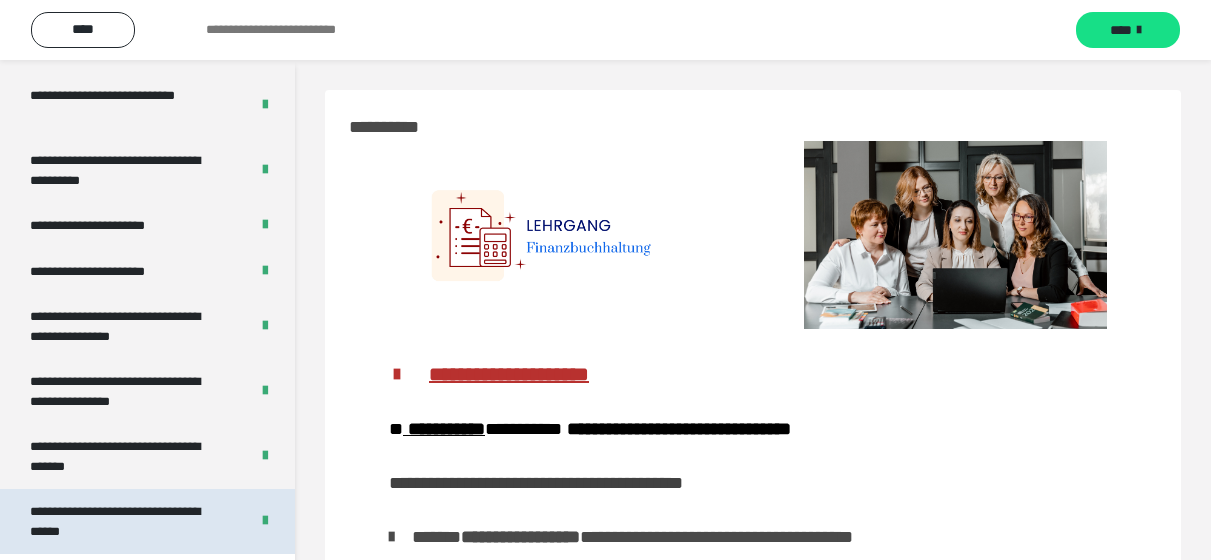 click on "**********" at bounding box center [124, 521] 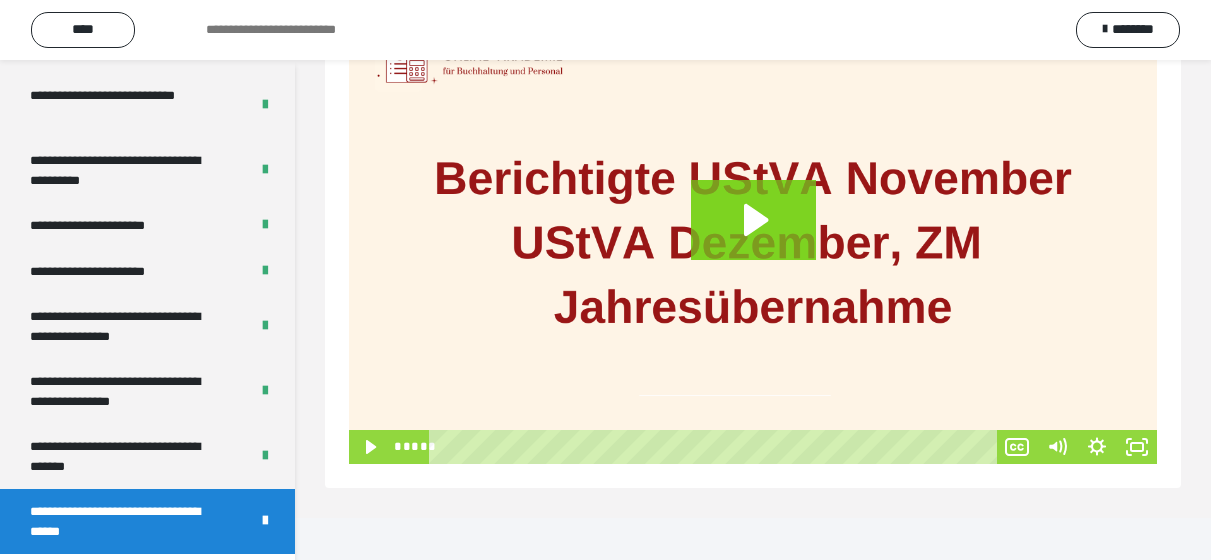 scroll, scrollTop: 321, scrollLeft: 0, axis: vertical 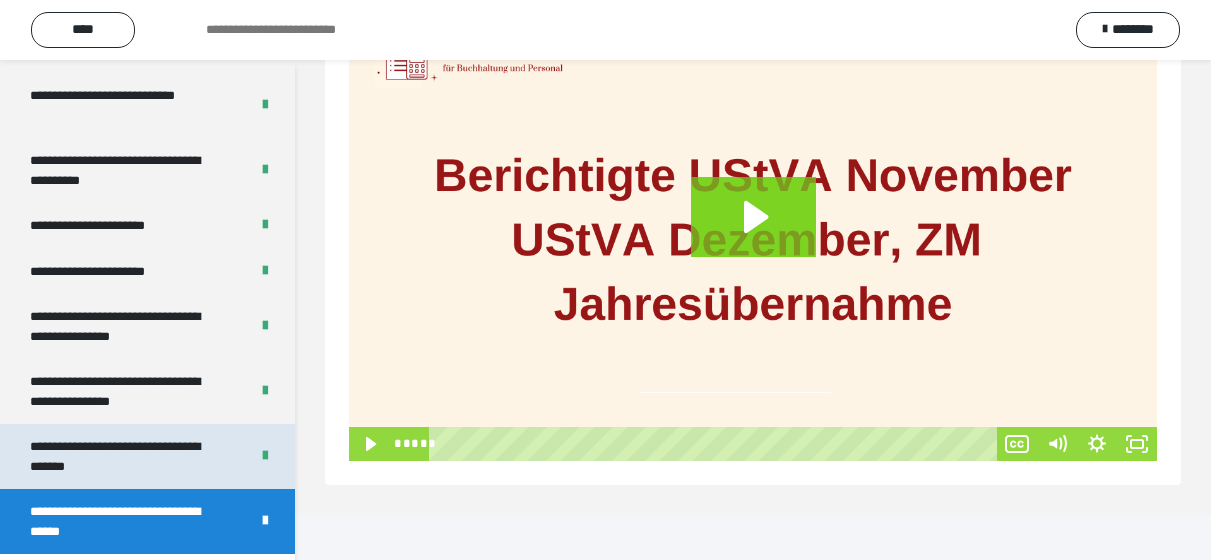 click on "**********" at bounding box center (124, 456) 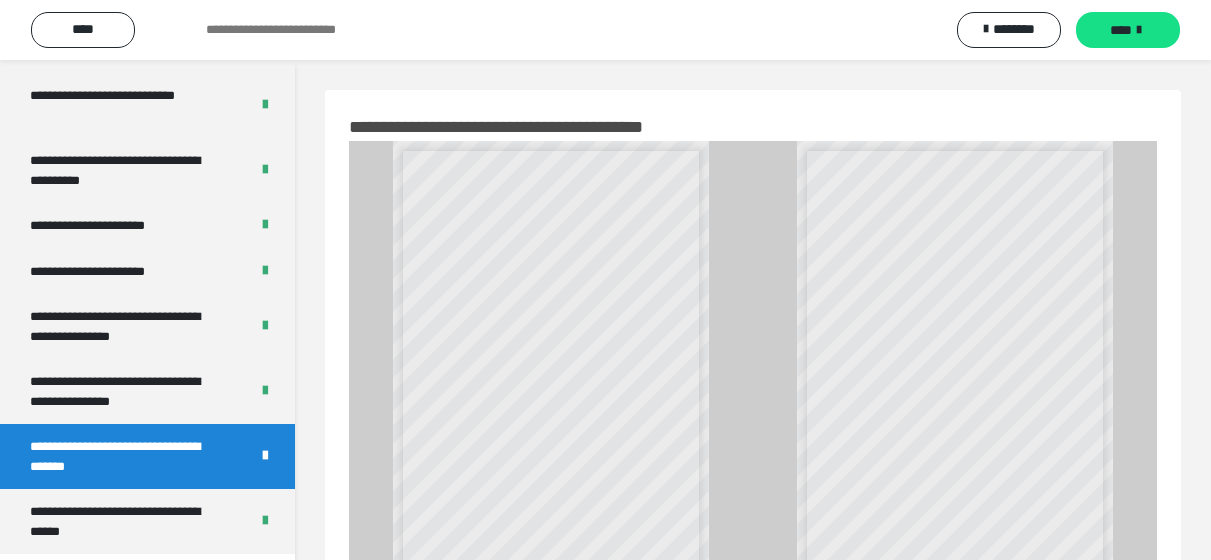 scroll, scrollTop: 135, scrollLeft: 0, axis: vertical 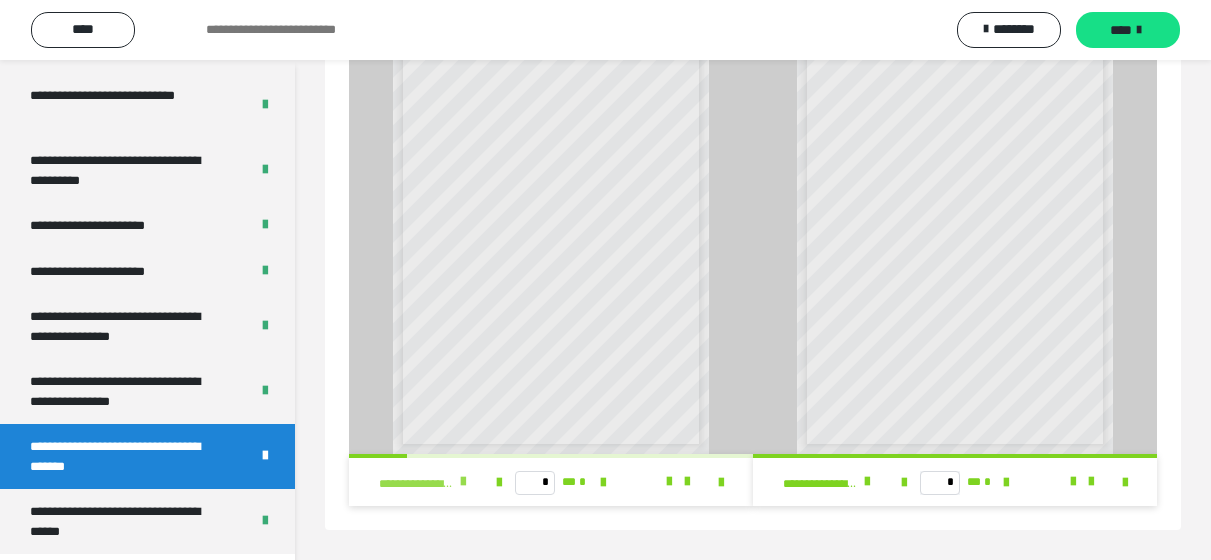 click at bounding box center (463, 482) 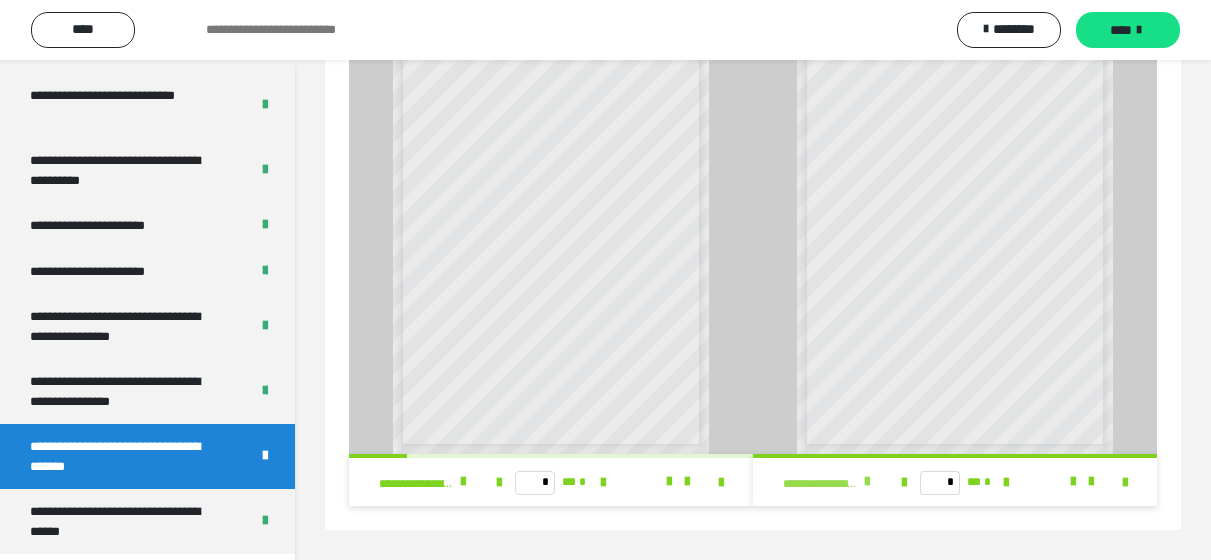 click at bounding box center [867, 482] 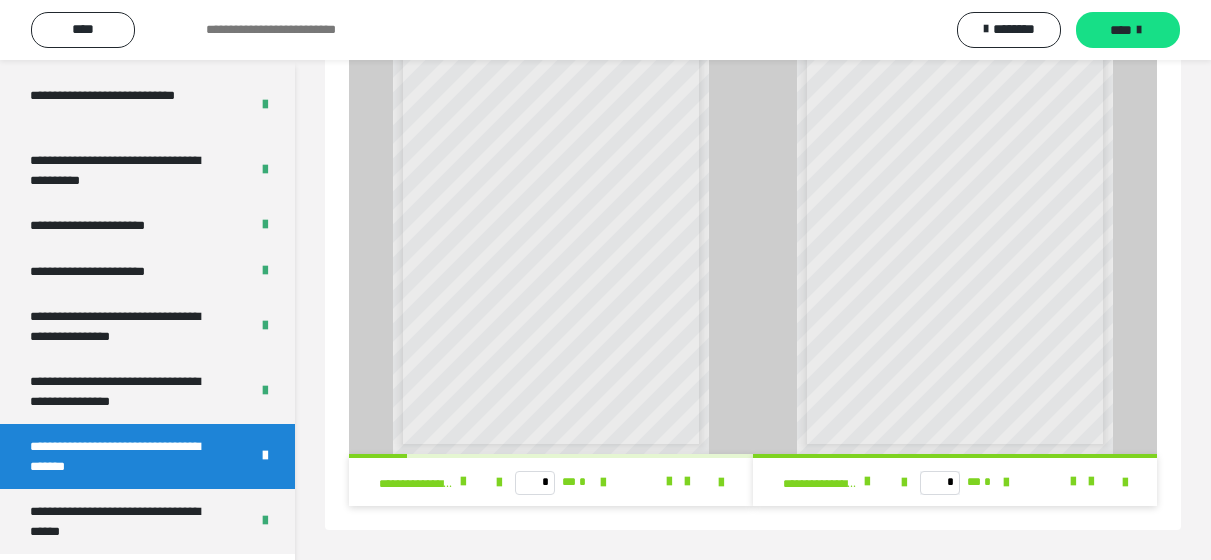 scroll, scrollTop: 0, scrollLeft: 0, axis: both 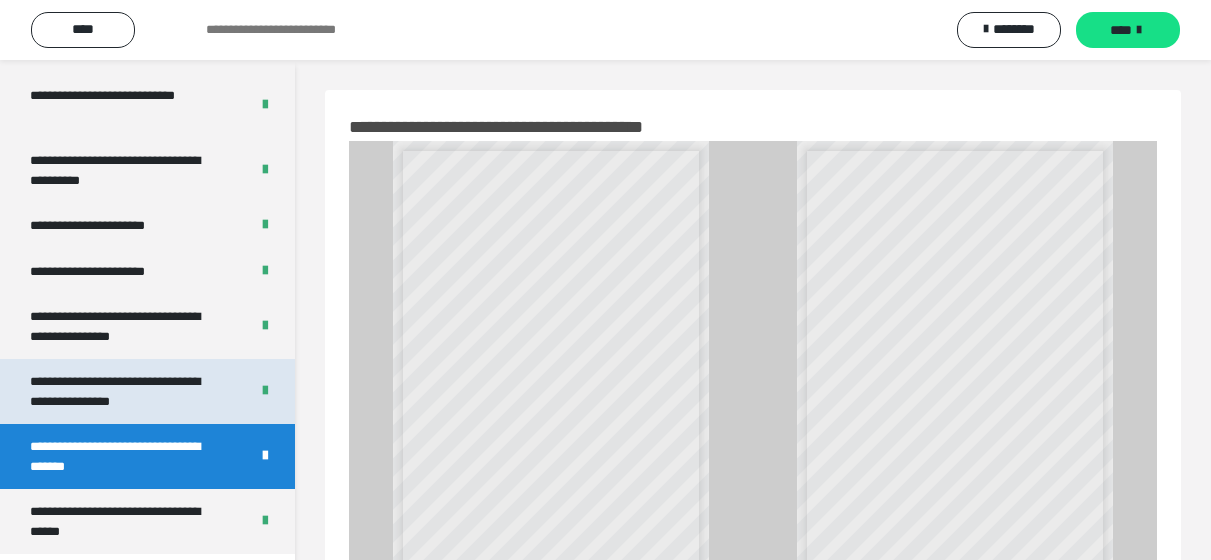 click on "**********" at bounding box center [124, 391] 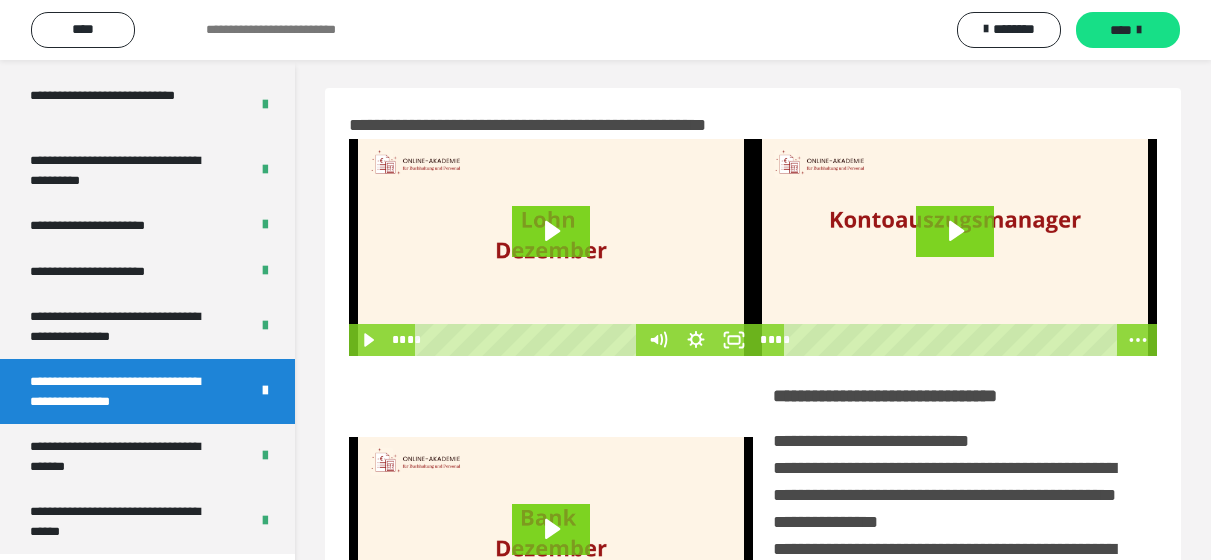 scroll, scrollTop: 0, scrollLeft: 0, axis: both 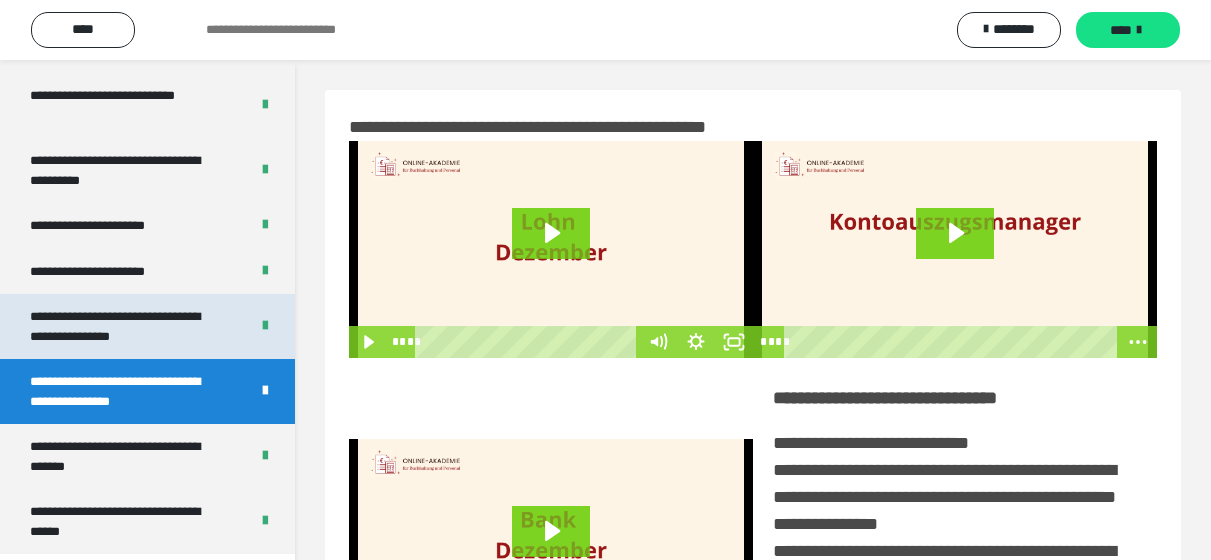 click on "**********" at bounding box center [124, 326] 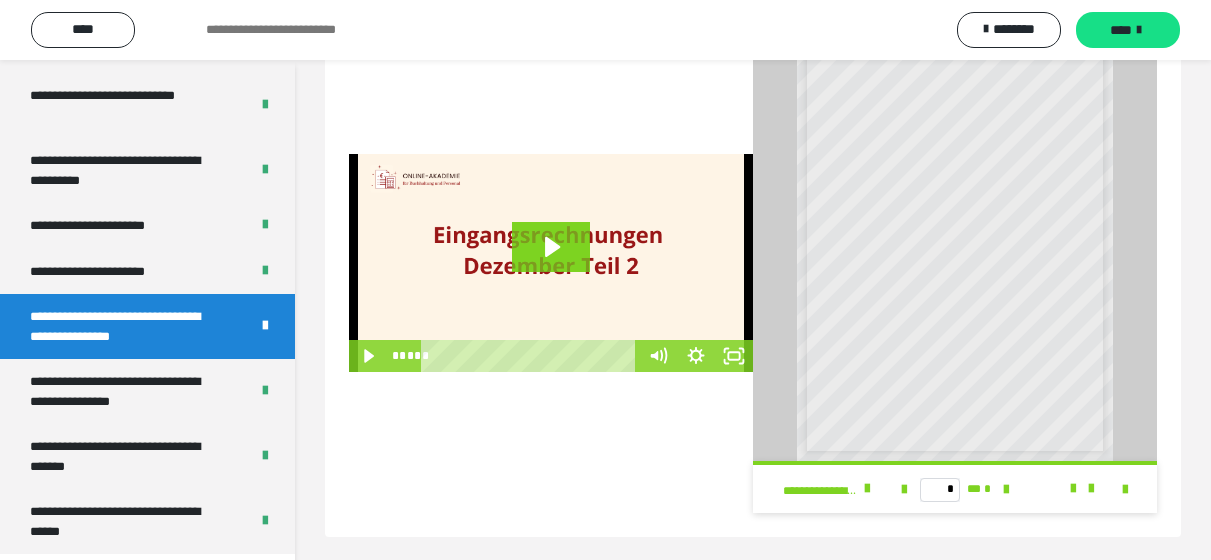 scroll, scrollTop: 533, scrollLeft: 0, axis: vertical 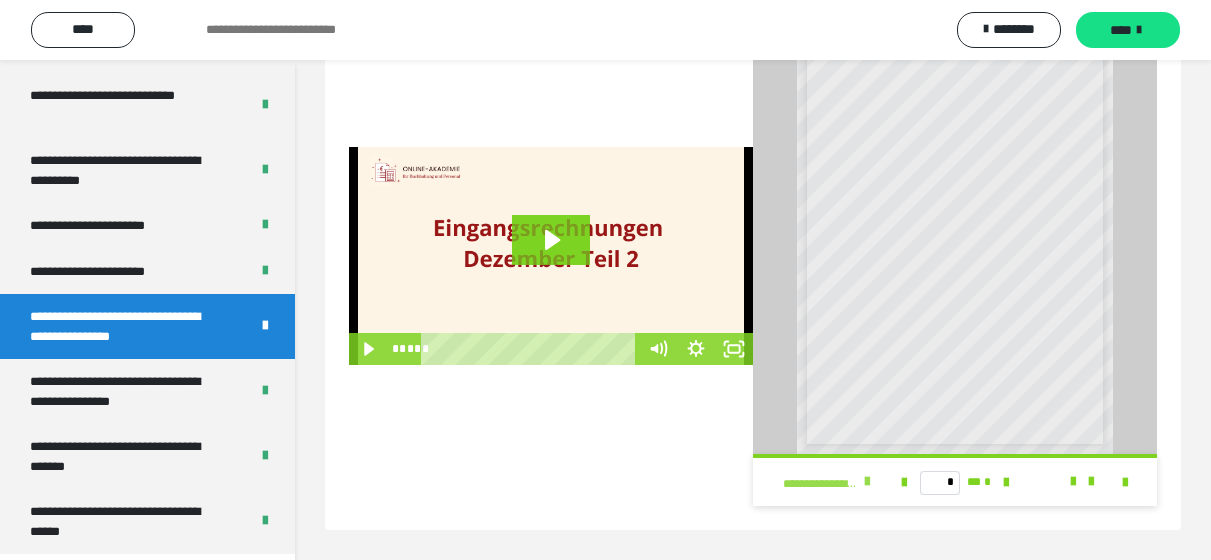 click at bounding box center (867, 482) 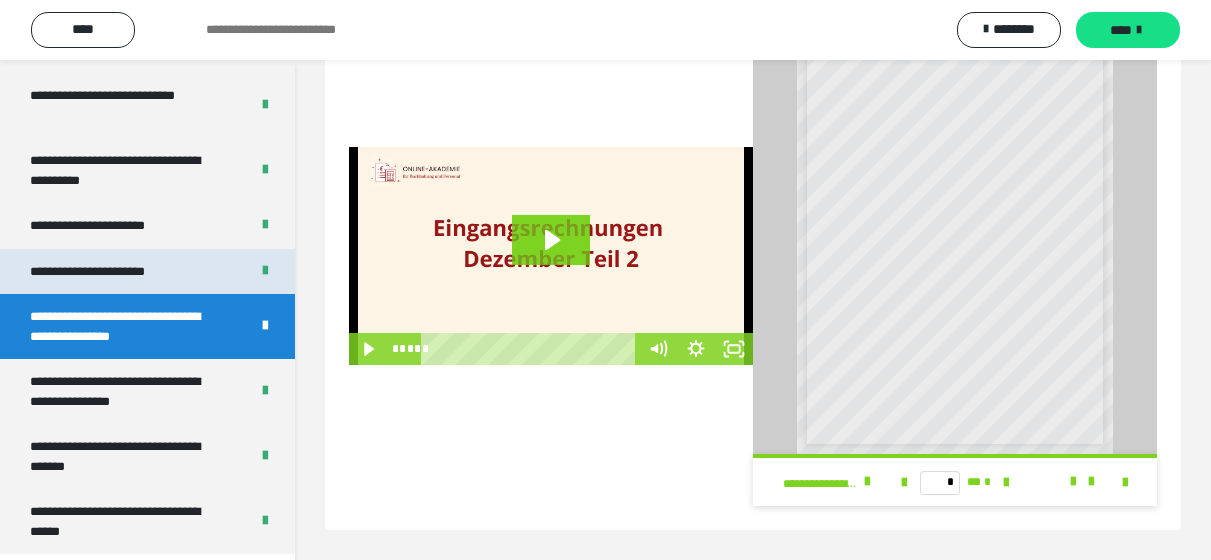 click on "**********" at bounding box center [111, 272] 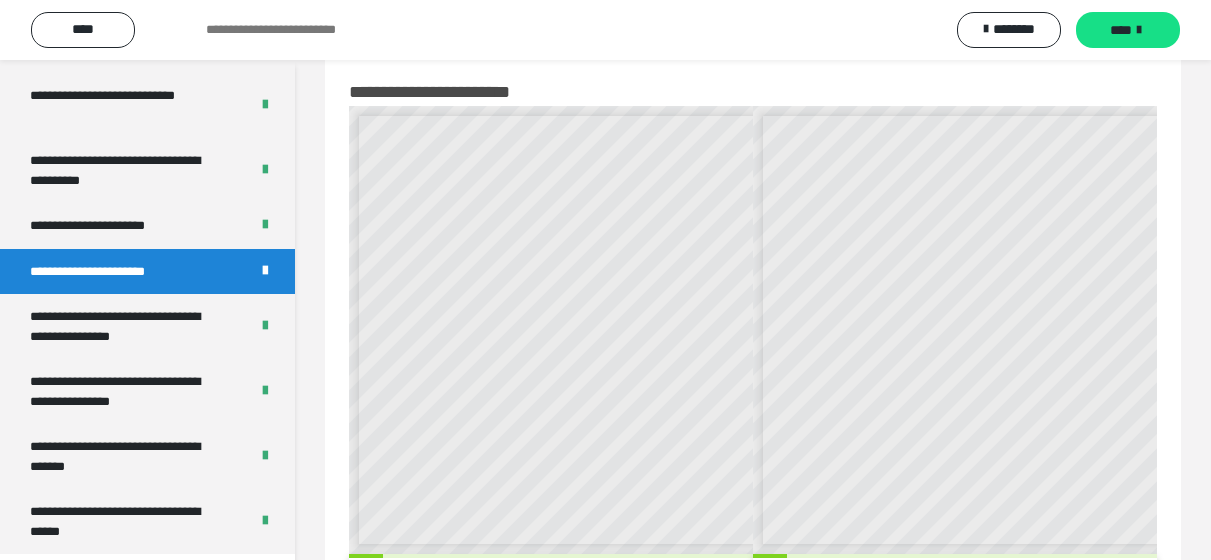 scroll, scrollTop: 0, scrollLeft: 0, axis: both 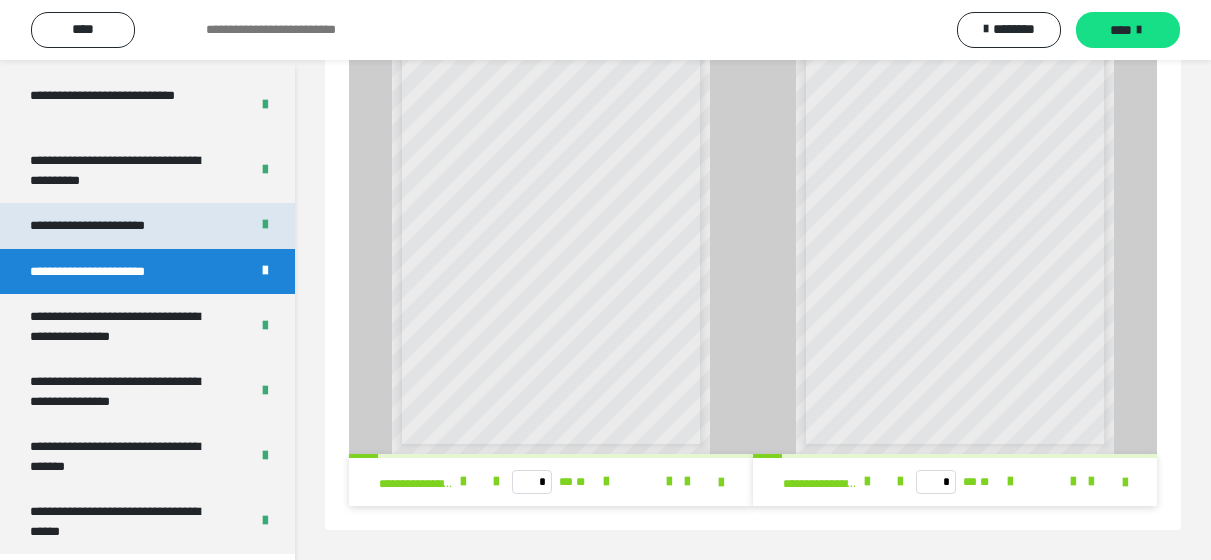 click on "**********" at bounding box center (110, 226) 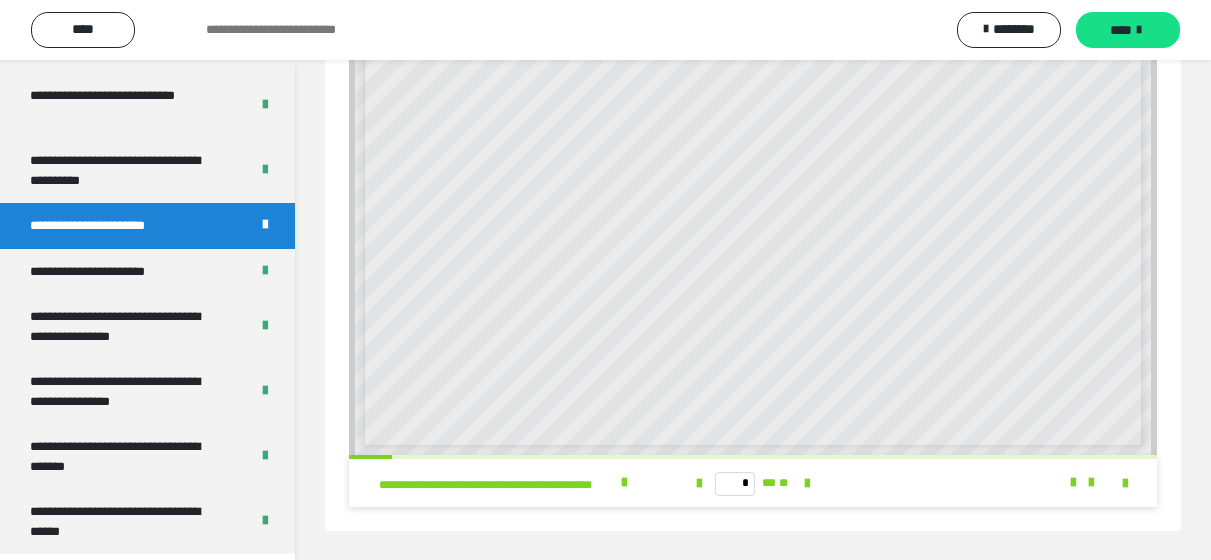 scroll, scrollTop: 135, scrollLeft: 0, axis: vertical 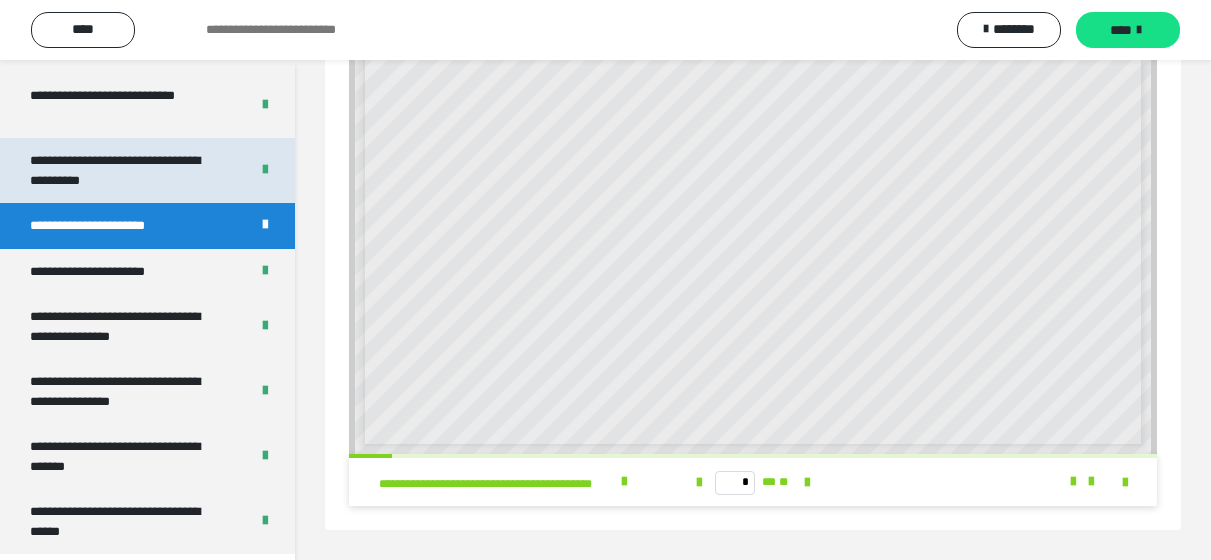 click on "**********" at bounding box center [124, 170] 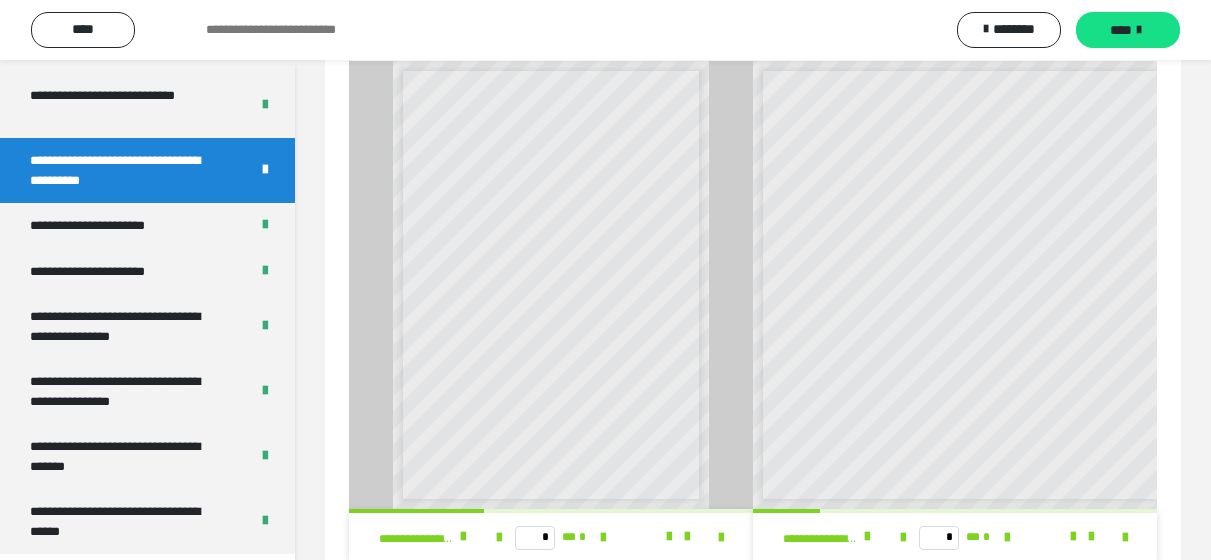 scroll, scrollTop: 0, scrollLeft: 0, axis: both 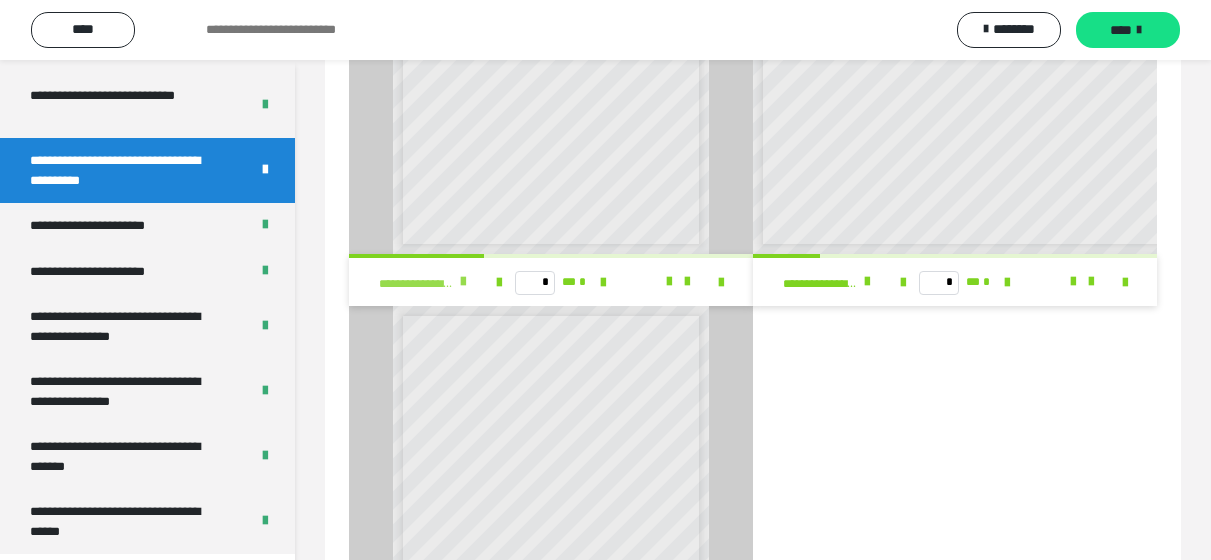 click at bounding box center (463, 282) 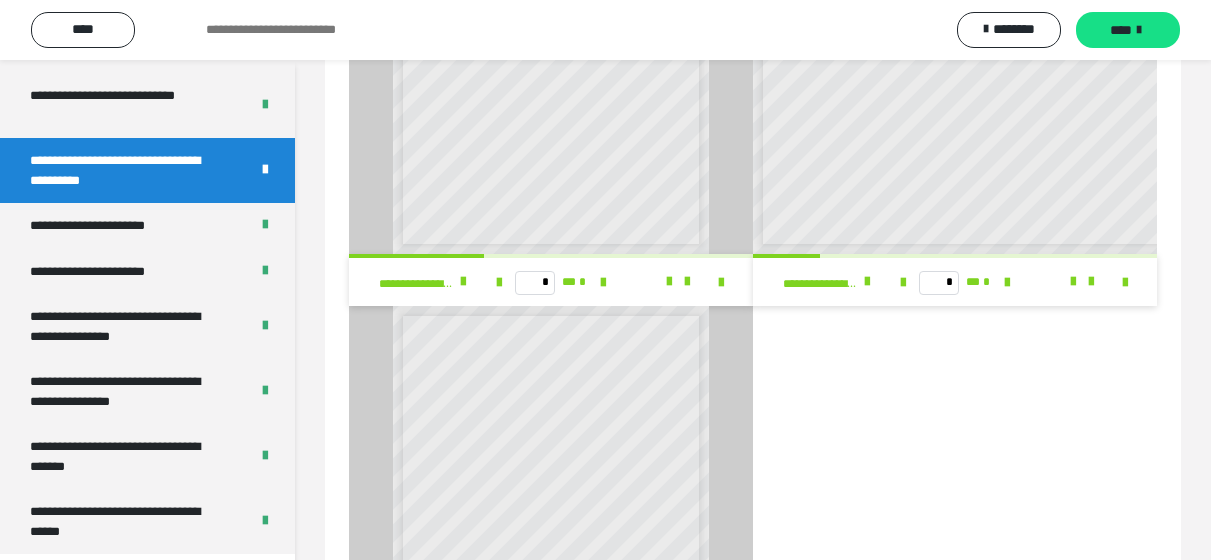 scroll, scrollTop: 235, scrollLeft: 0, axis: vertical 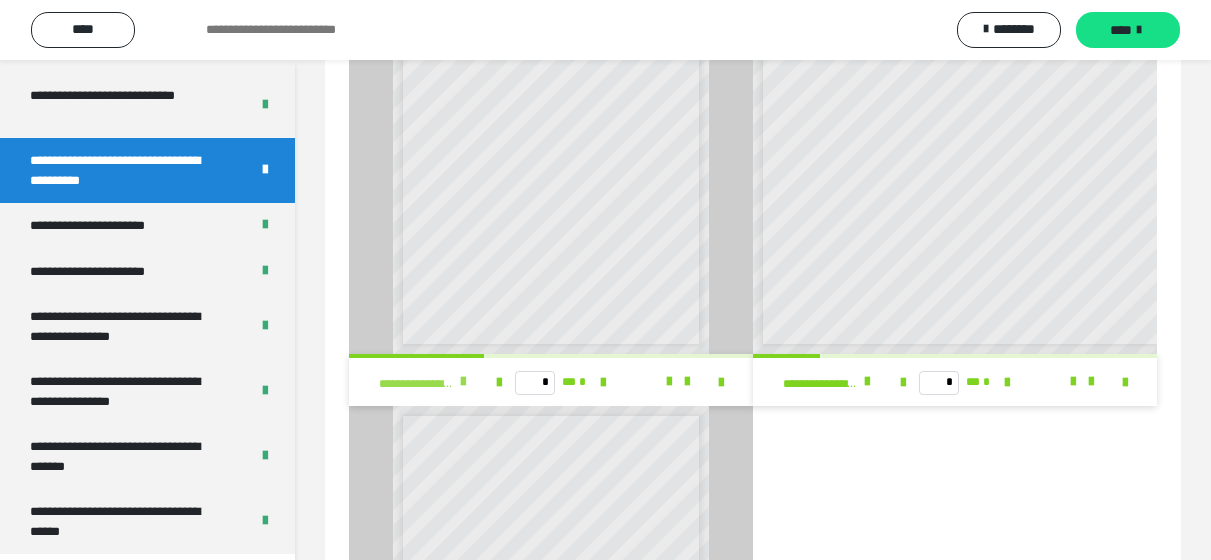 click at bounding box center [463, 382] 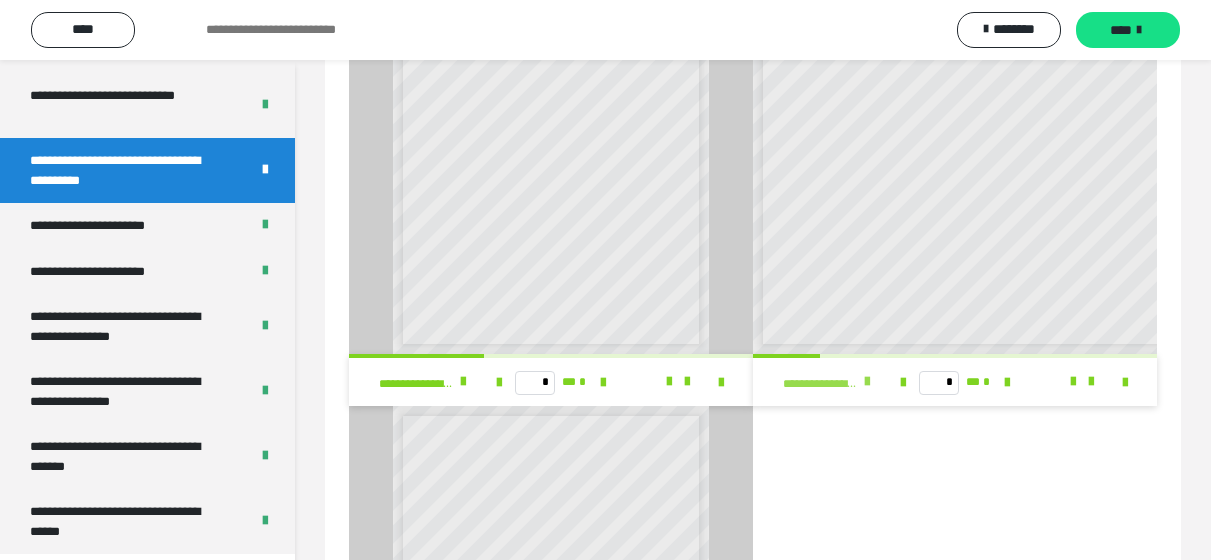 click at bounding box center (867, 382) 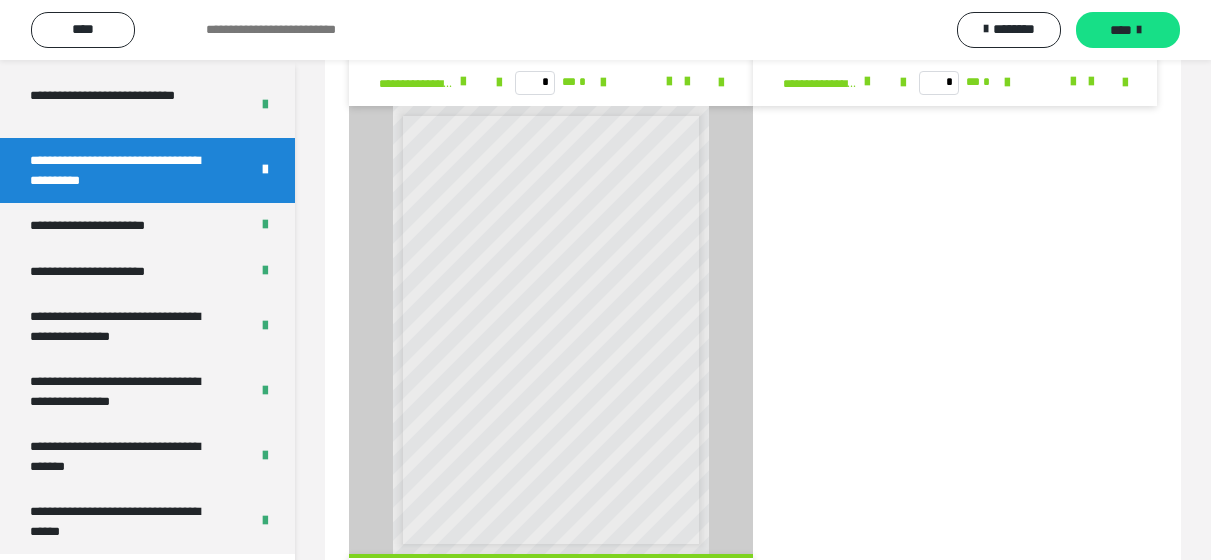 scroll, scrollTop: 635, scrollLeft: 0, axis: vertical 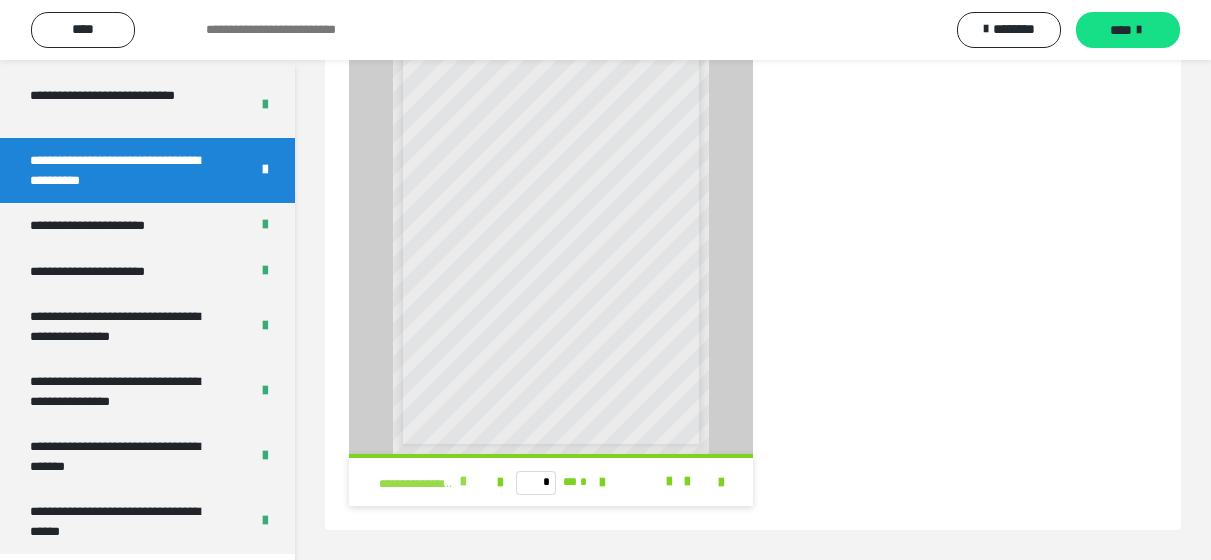click at bounding box center [463, 482] 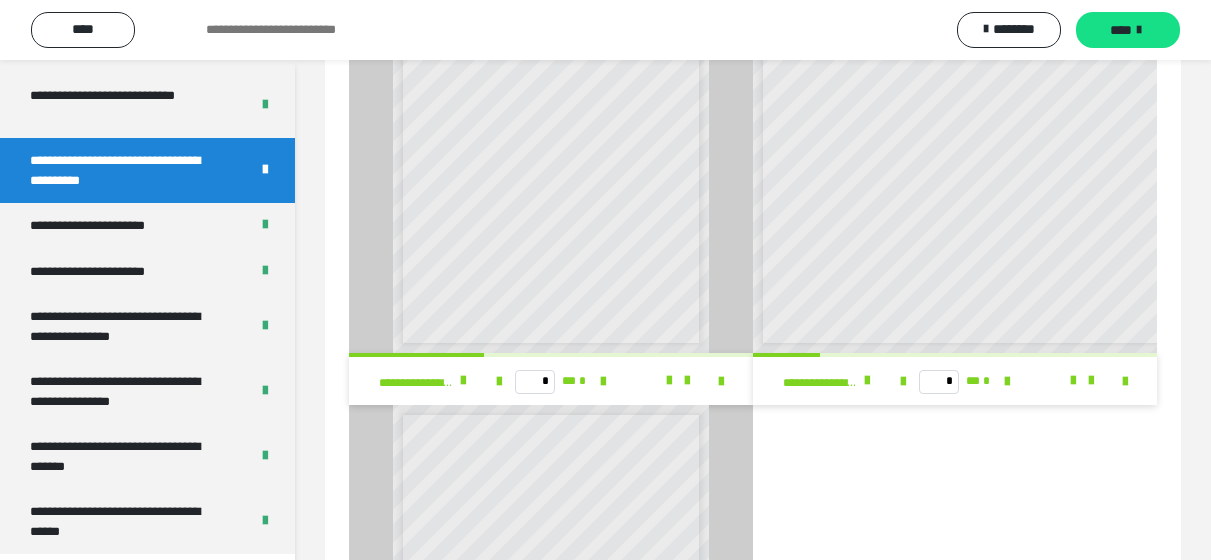 scroll, scrollTop: 235, scrollLeft: 0, axis: vertical 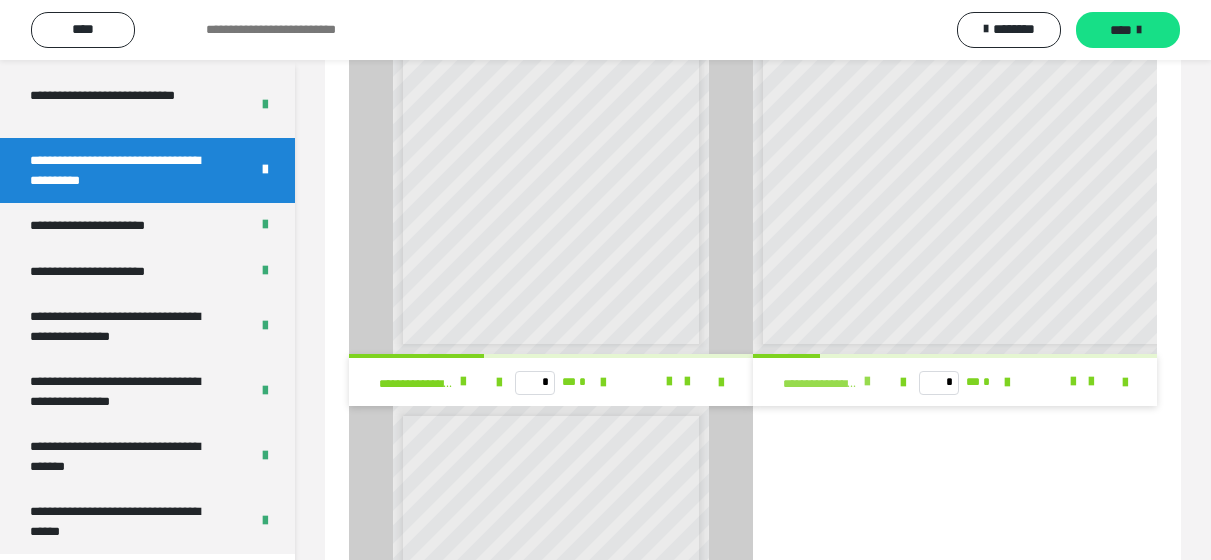 click at bounding box center [867, 382] 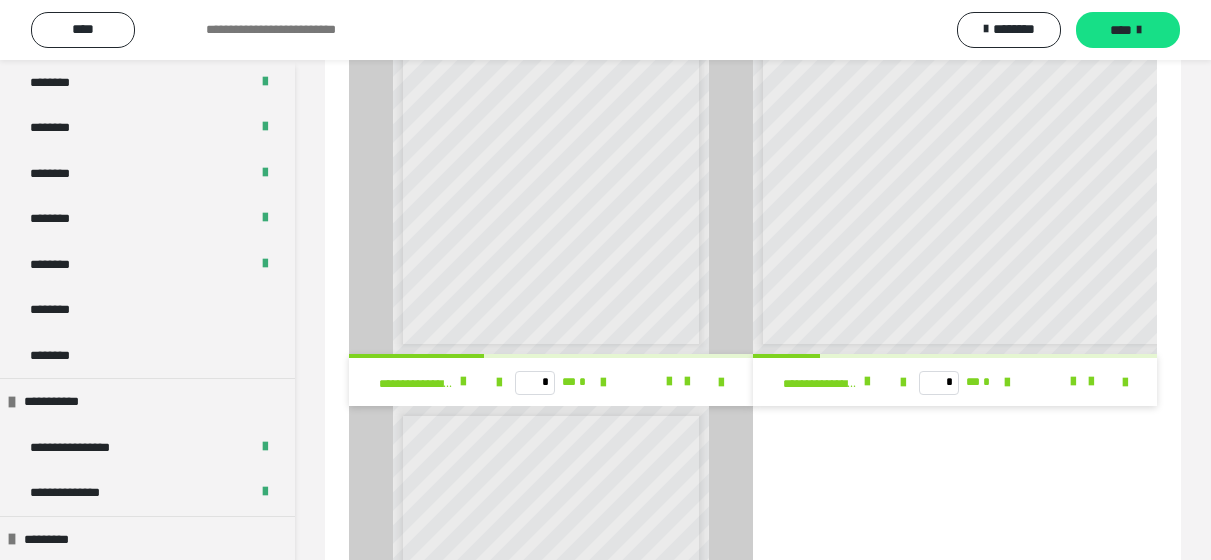 scroll, scrollTop: 1300, scrollLeft: 0, axis: vertical 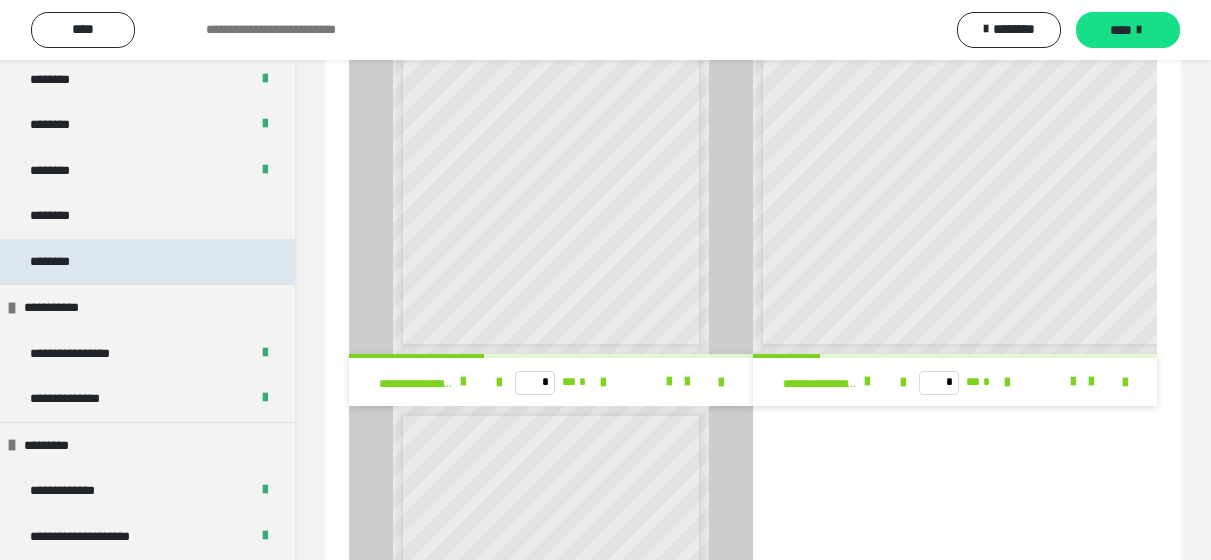 click on "********" at bounding box center (147, 262) 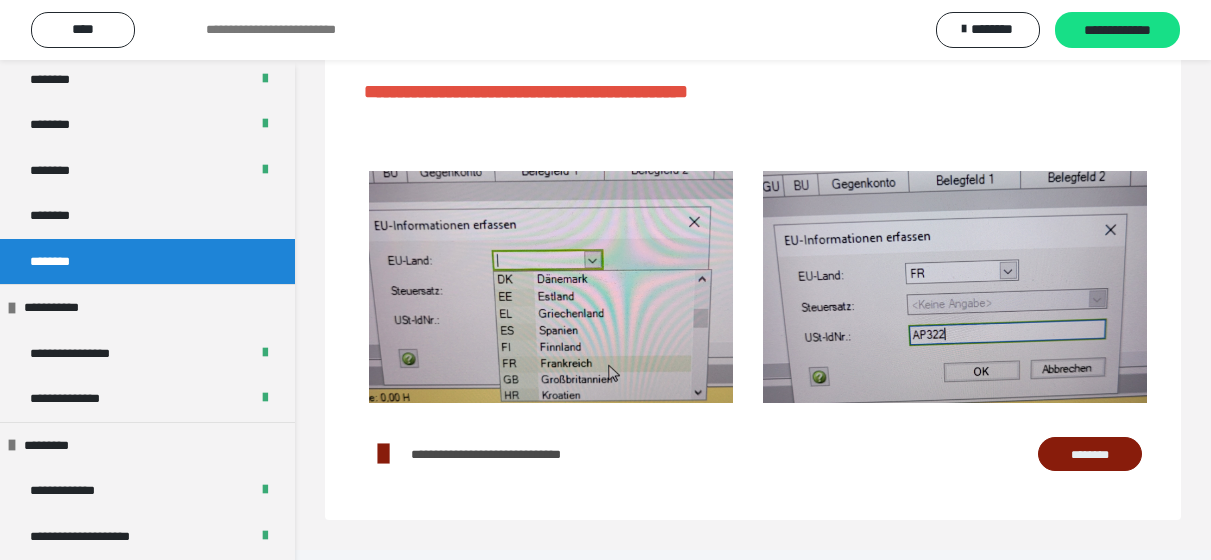 scroll, scrollTop: 449, scrollLeft: 0, axis: vertical 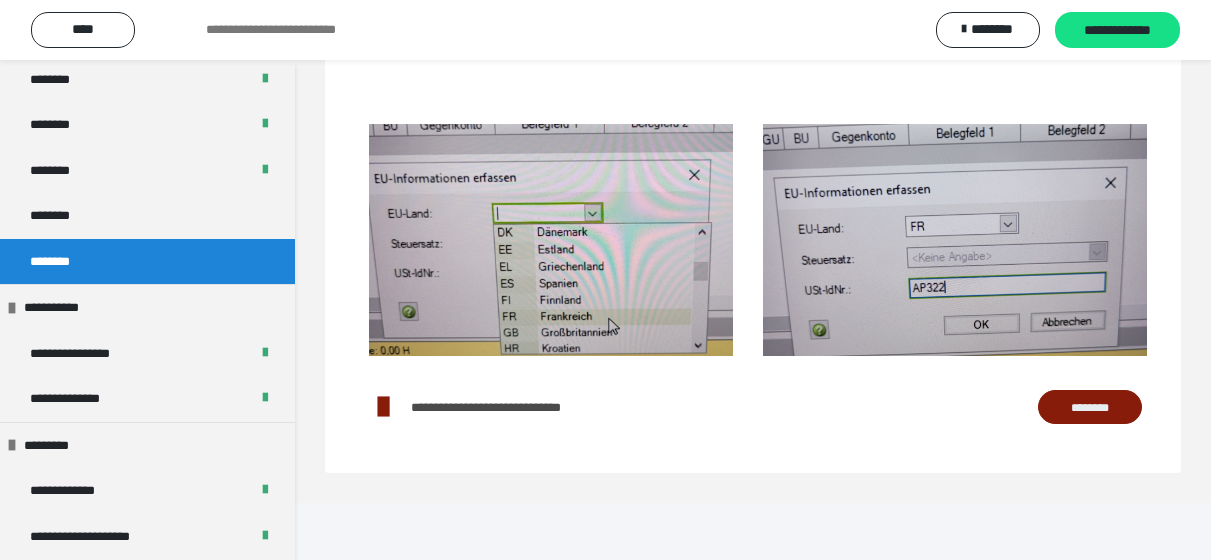 click on "********" at bounding box center (1090, 407) 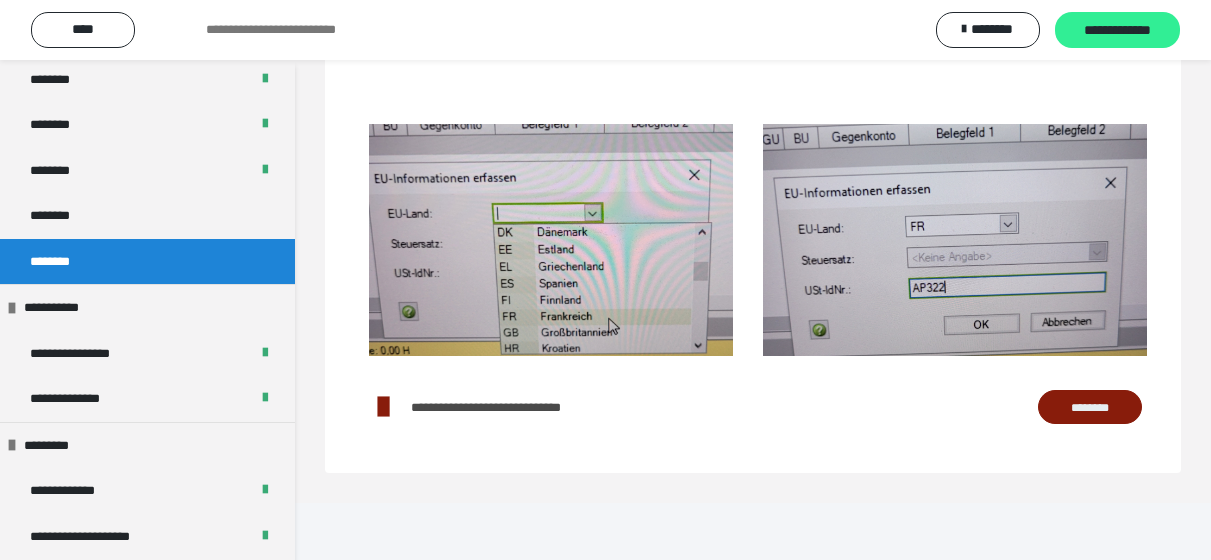 click on "**********" at bounding box center (1117, 31) 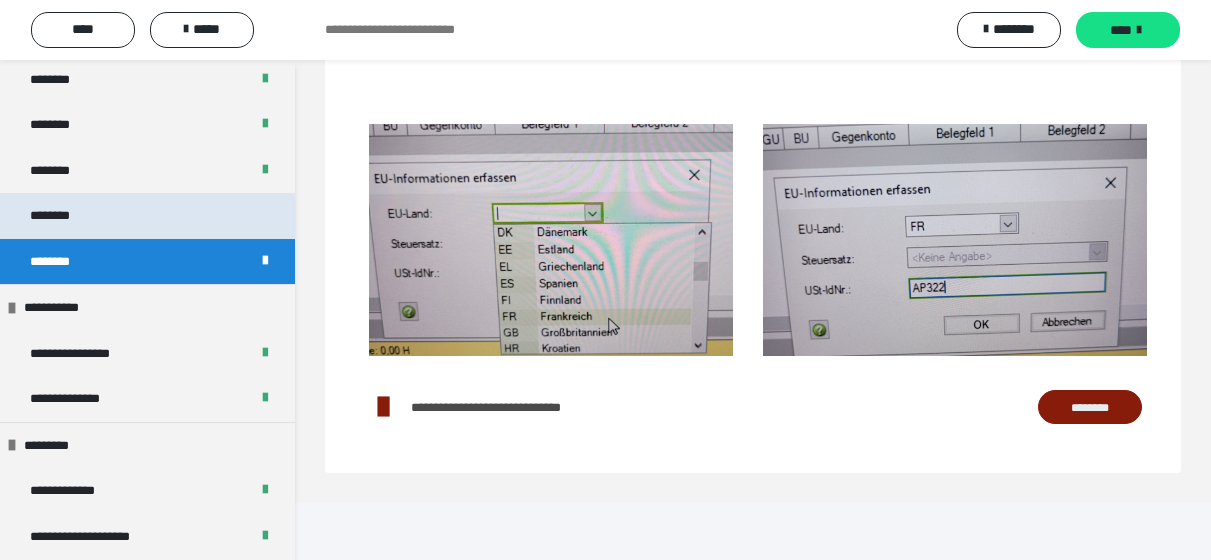 click on "********" at bounding box center [147, 216] 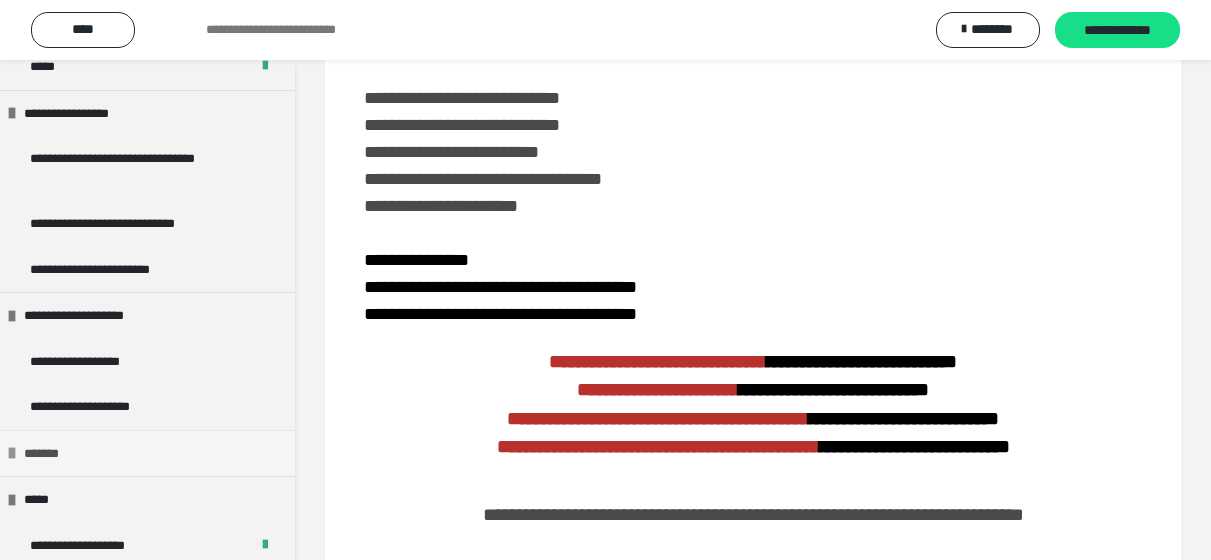 scroll, scrollTop: 2100, scrollLeft: 0, axis: vertical 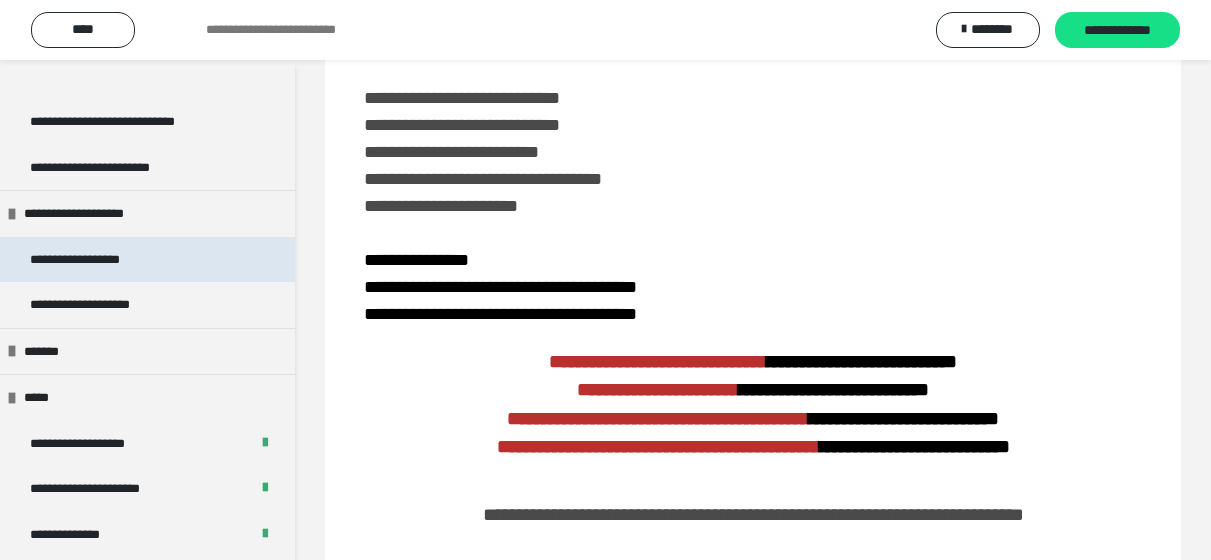 click on "**********" at bounding box center (98, 260) 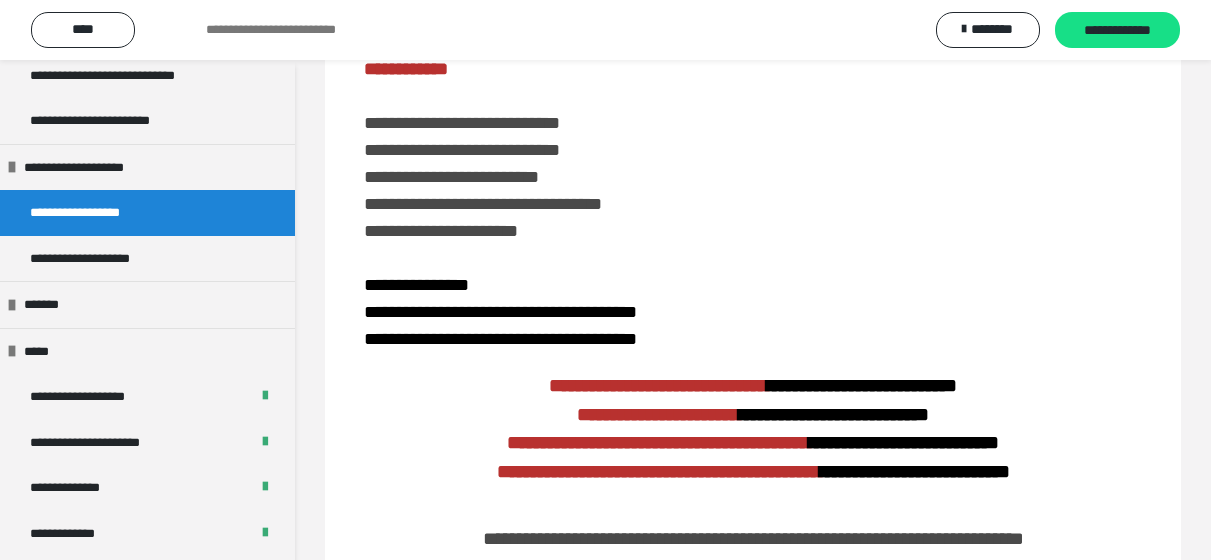 scroll, scrollTop: 2054, scrollLeft: 0, axis: vertical 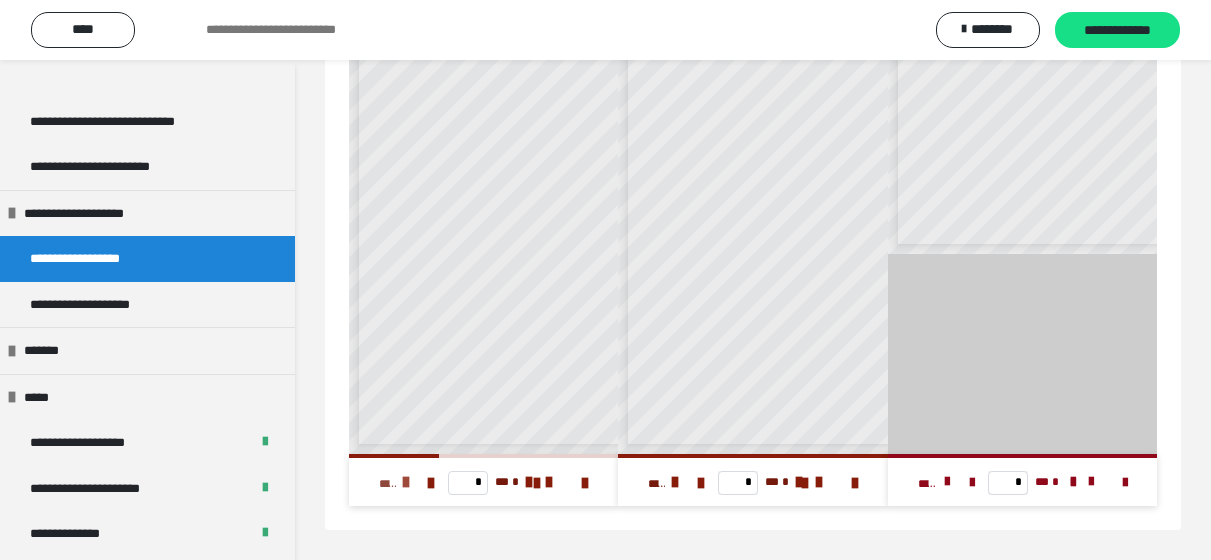 click at bounding box center (406, 482) 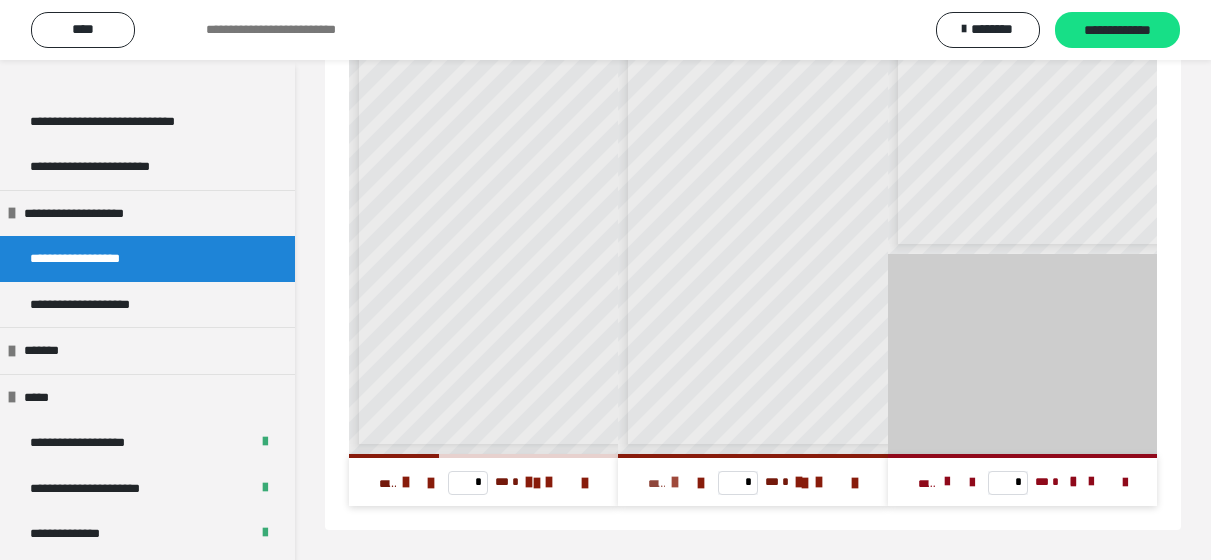 click at bounding box center [675, 482] 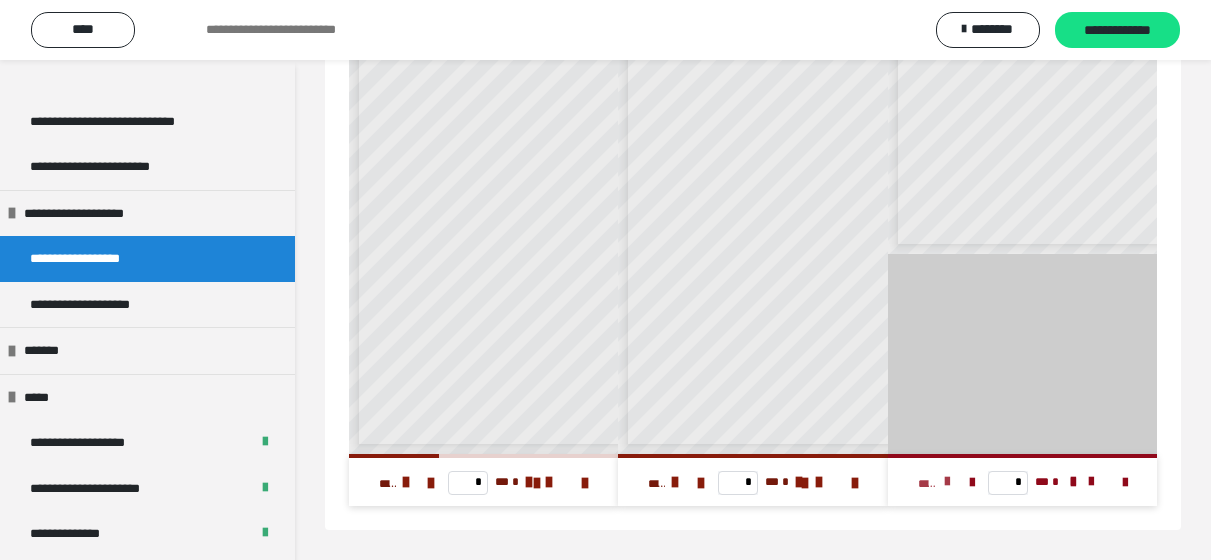 click at bounding box center (947, 482) 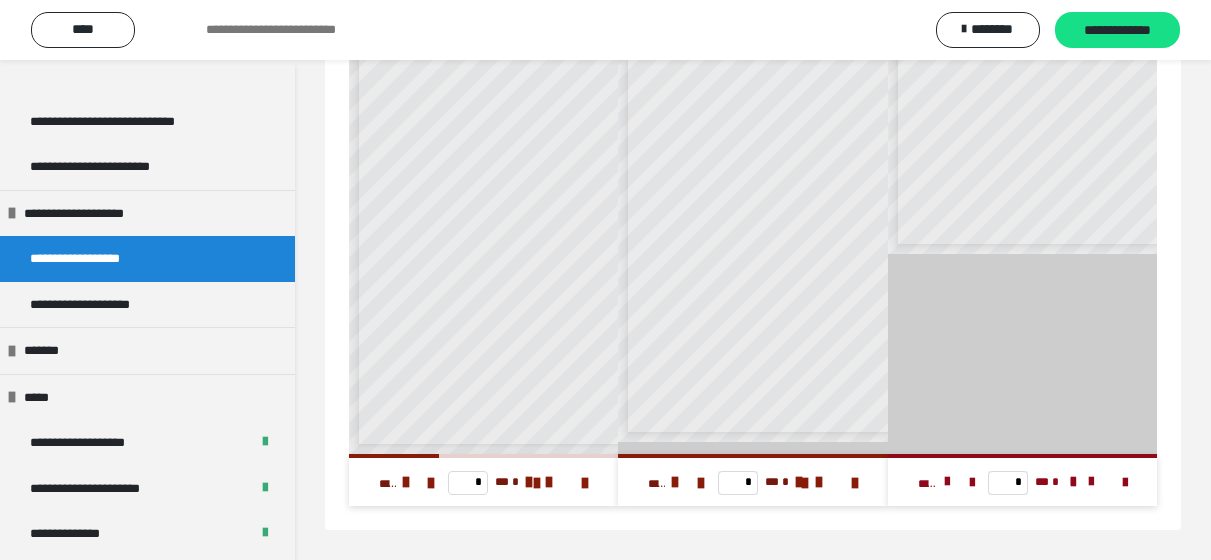 scroll, scrollTop: 20, scrollLeft: 0, axis: vertical 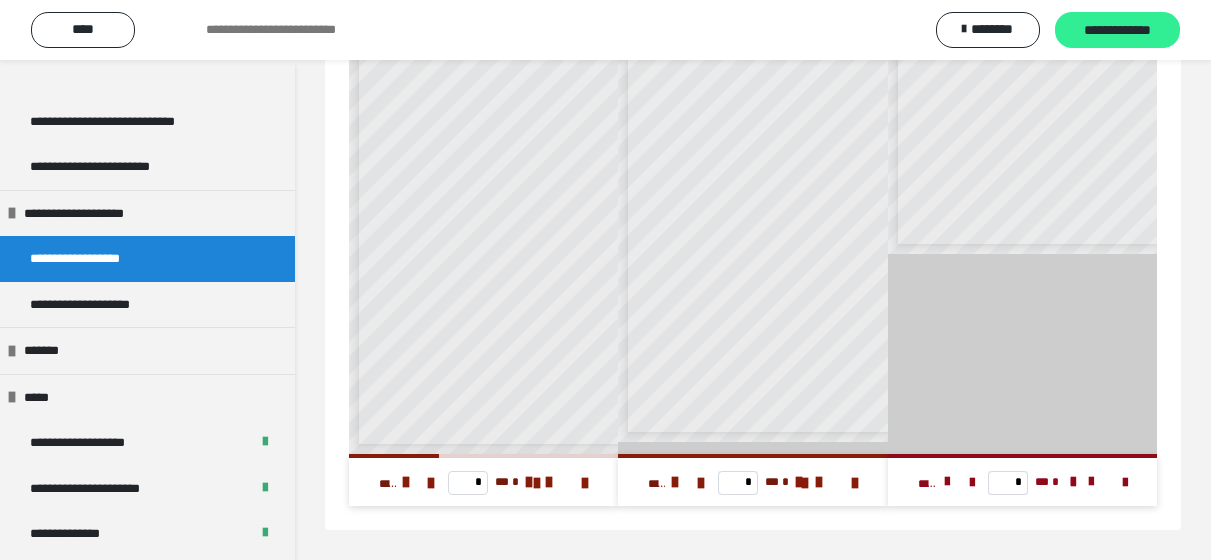 click on "**********" at bounding box center (1117, 31) 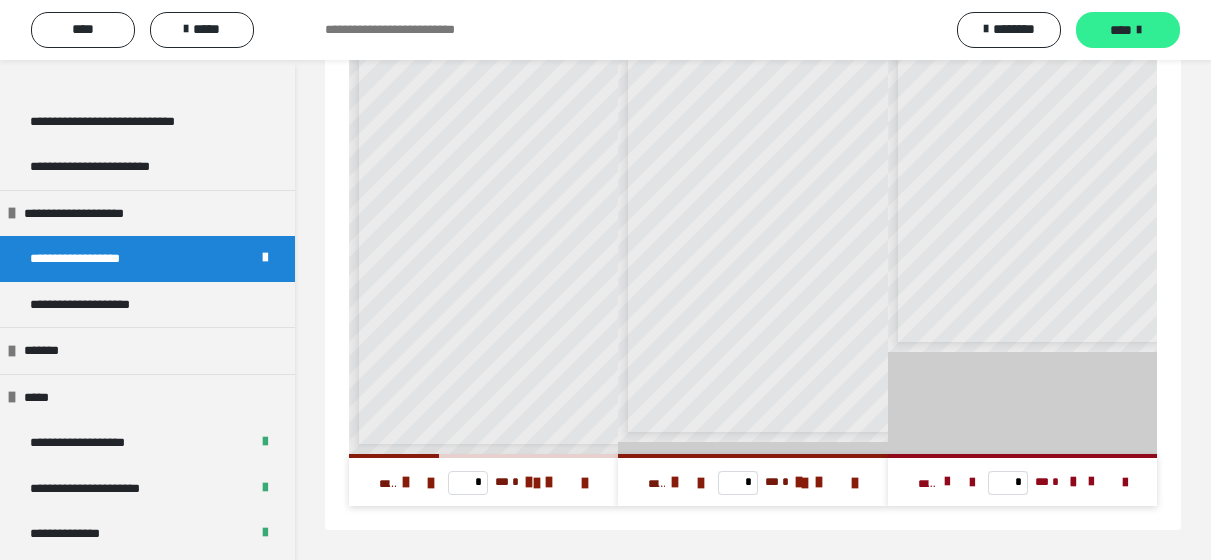 scroll, scrollTop: 0, scrollLeft: 0, axis: both 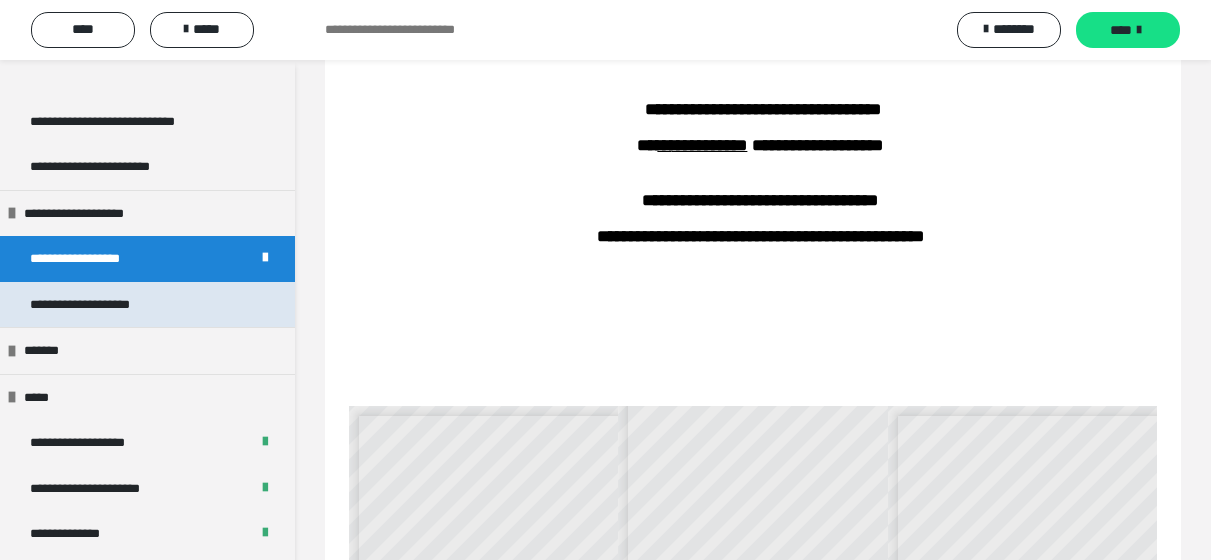 click on "**********" at bounding box center (102, 305) 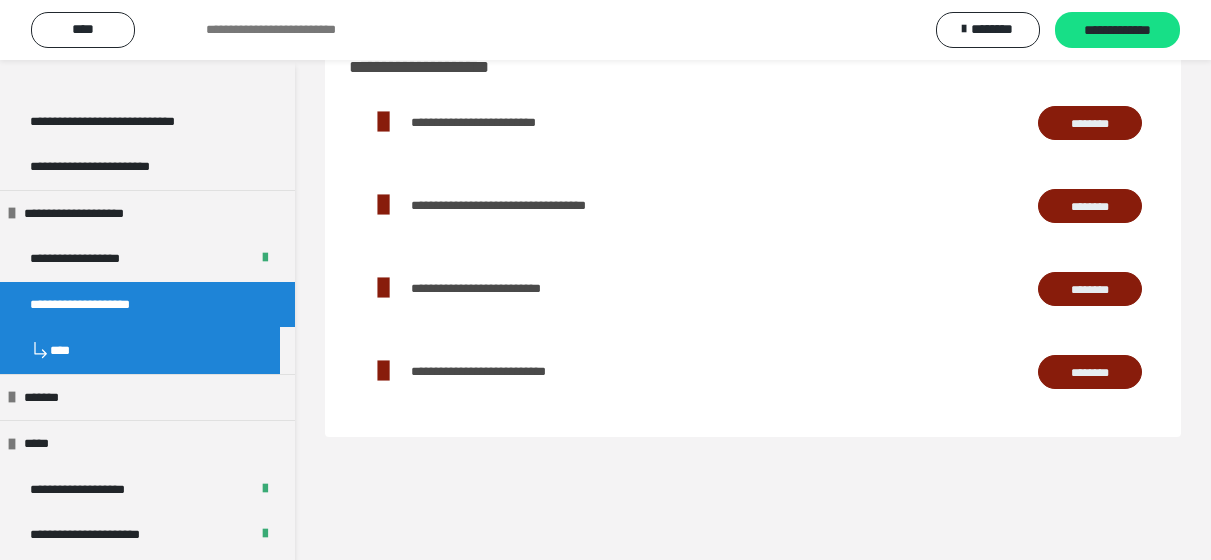 scroll, scrollTop: 0, scrollLeft: 0, axis: both 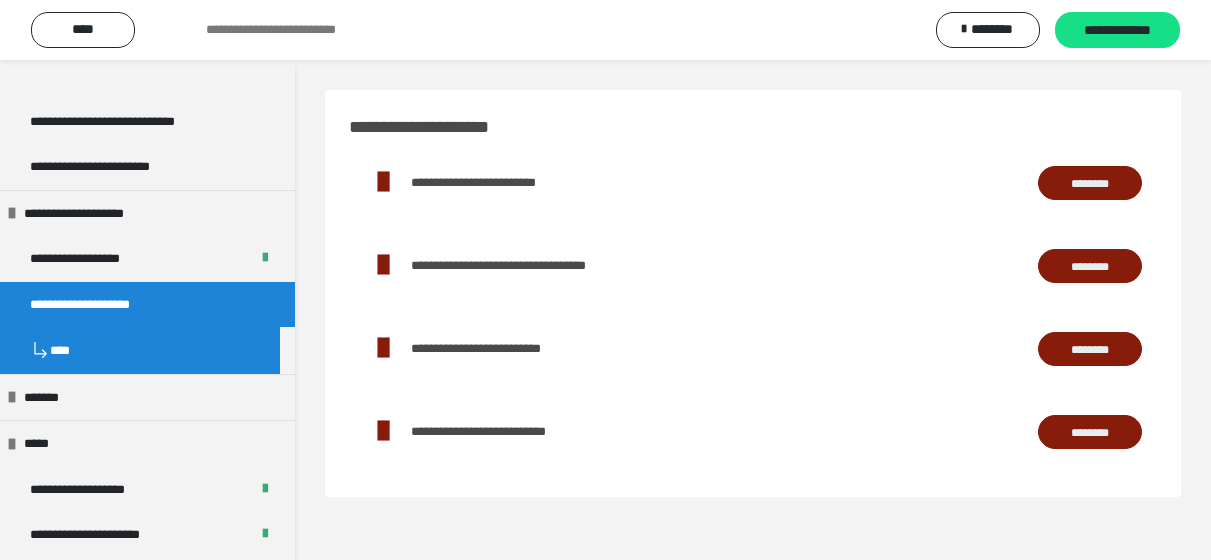 click on "********" at bounding box center (1090, 183) 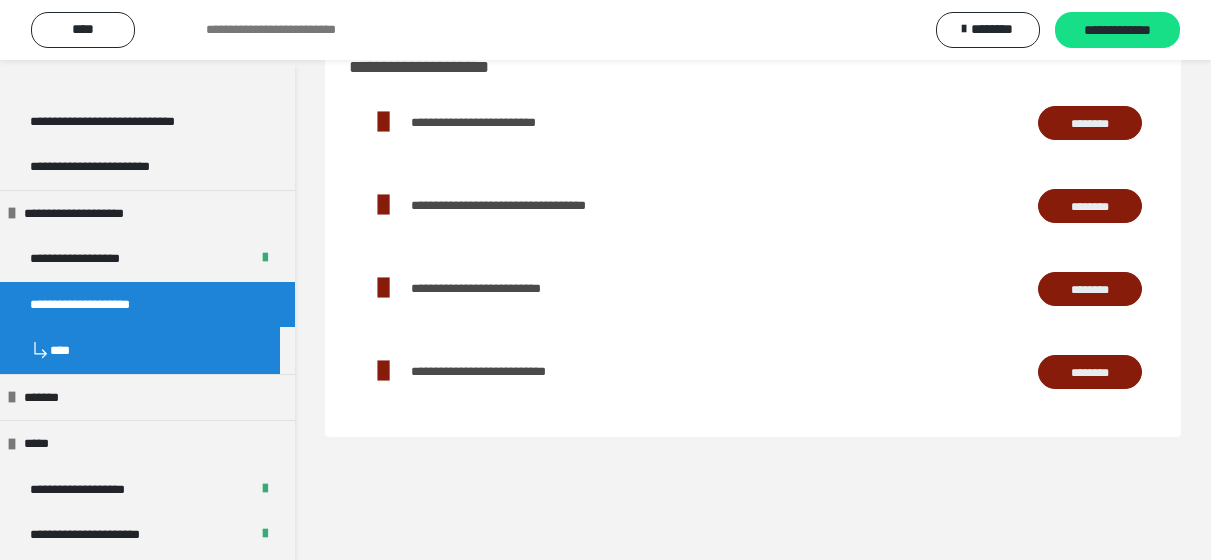 scroll, scrollTop: 0, scrollLeft: 0, axis: both 